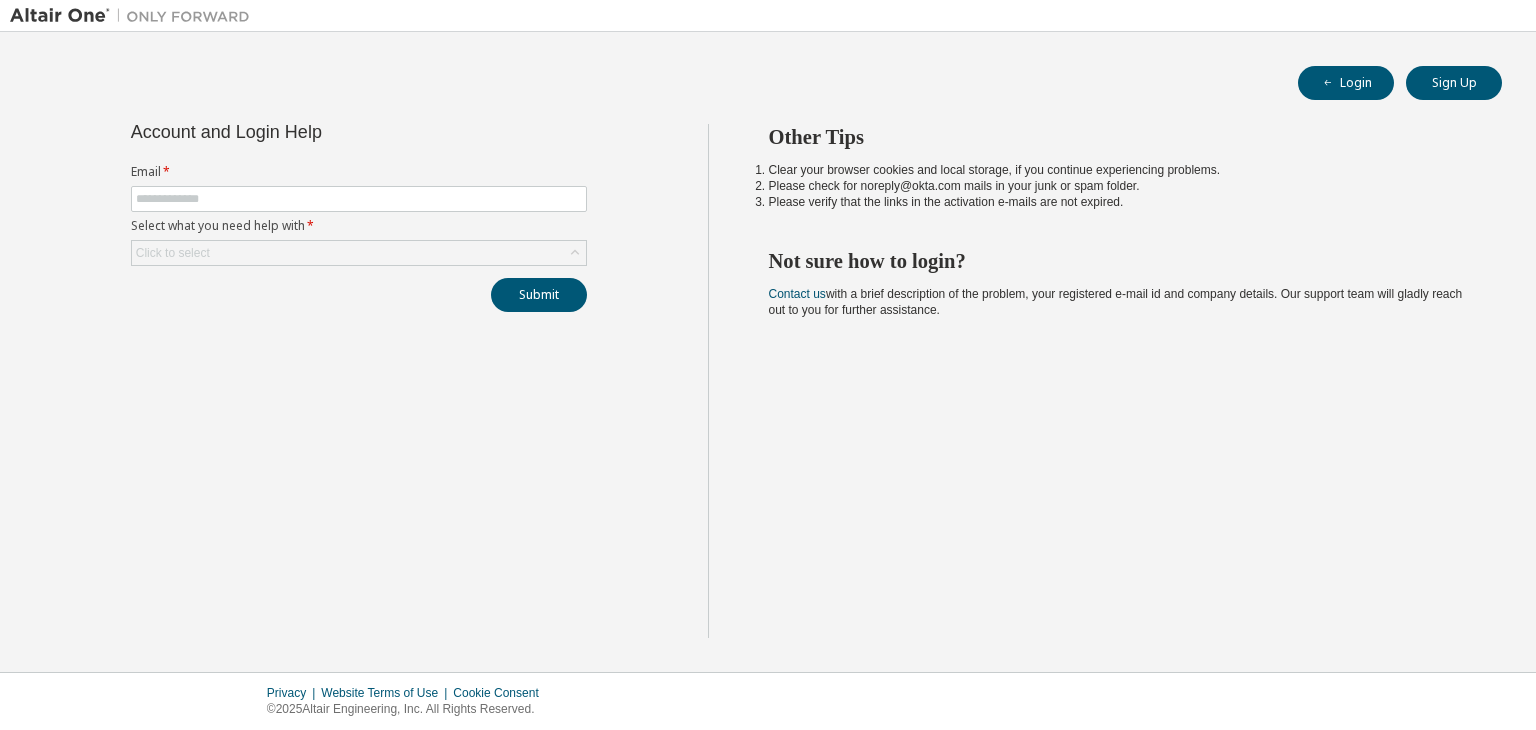 scroll, scrollTop: 0, scrollLeft: 0, axis: both 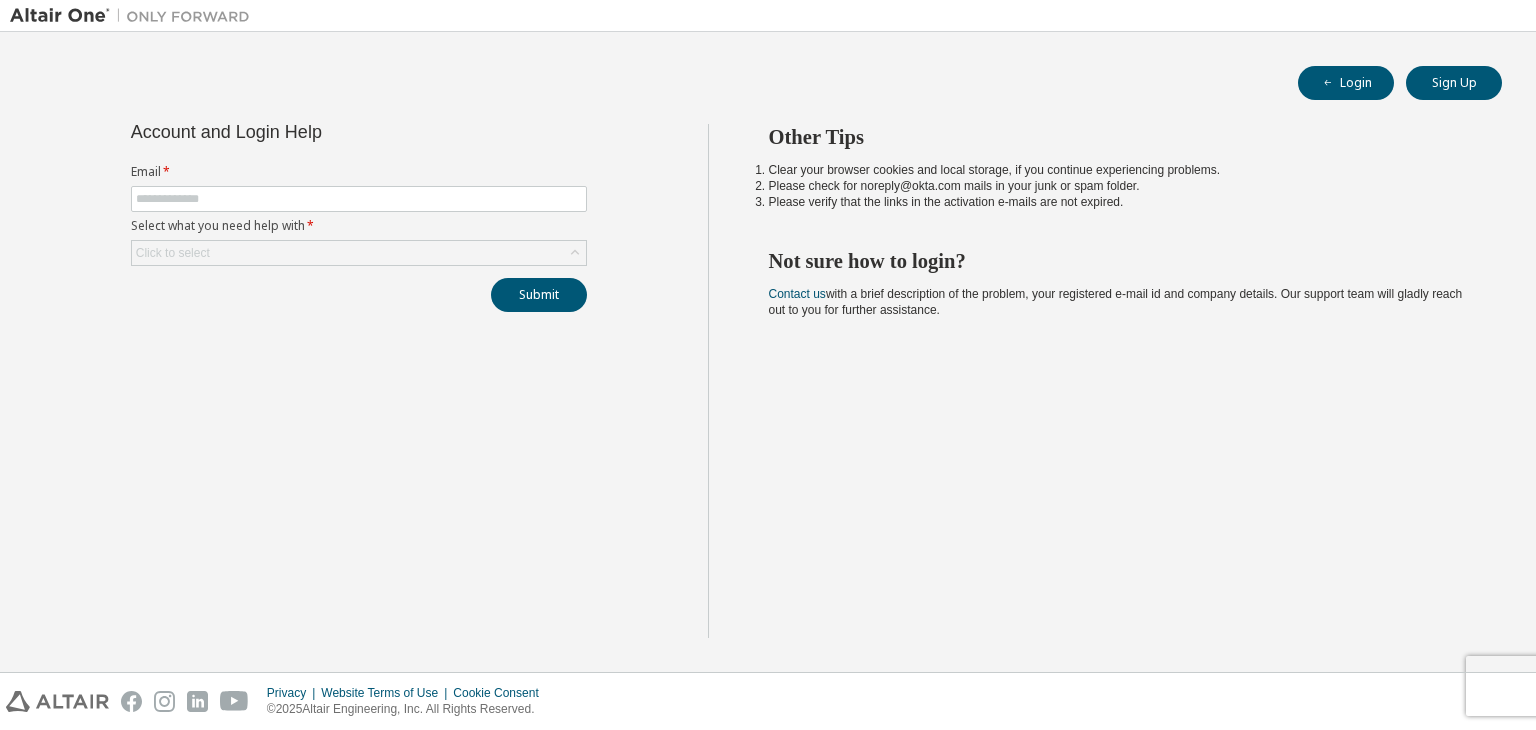 click on "Email * Select what you need help with * Click to select" at bounding box center [359, 215] 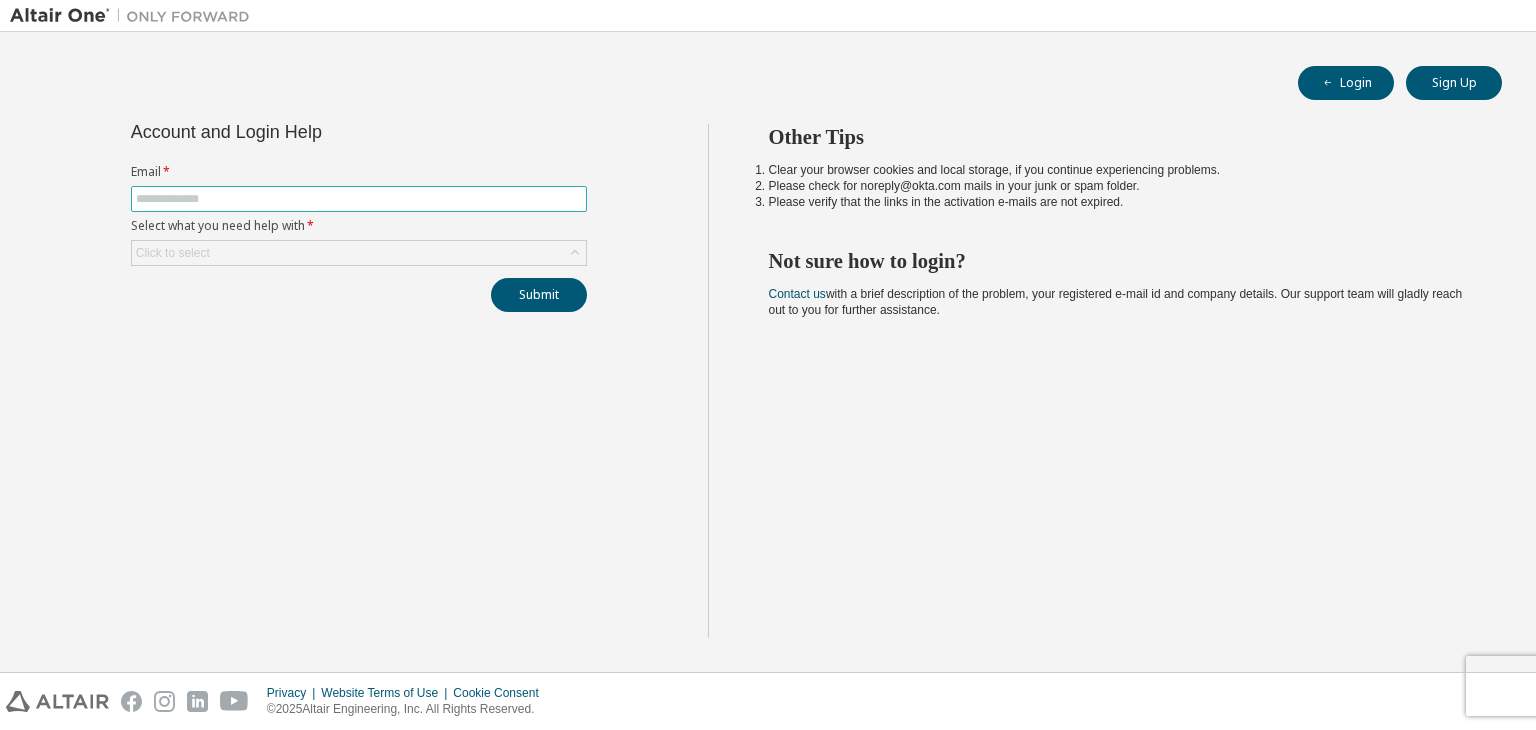 click at bounding box center [359, 199] 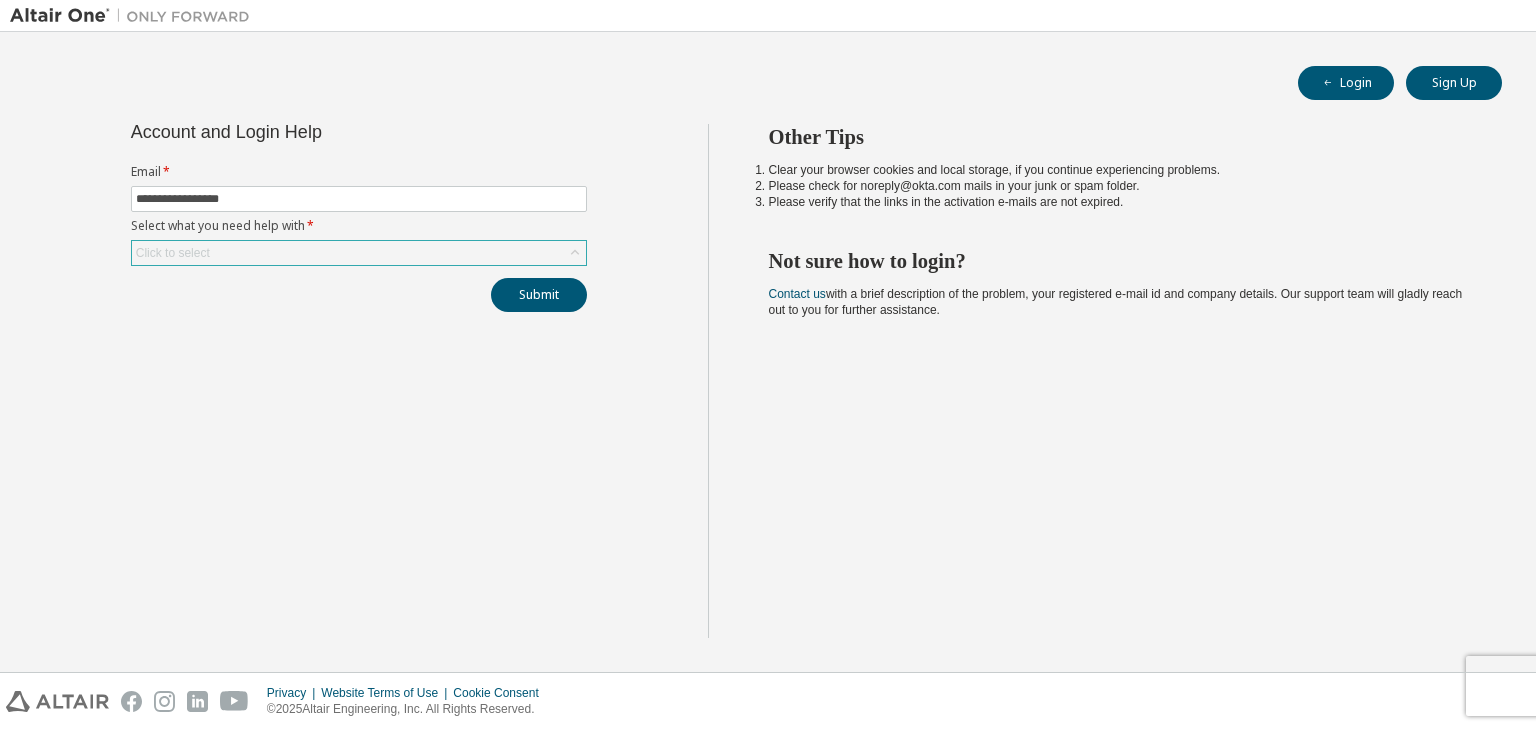 click on "Click to select" at bounding box center [359, 253] 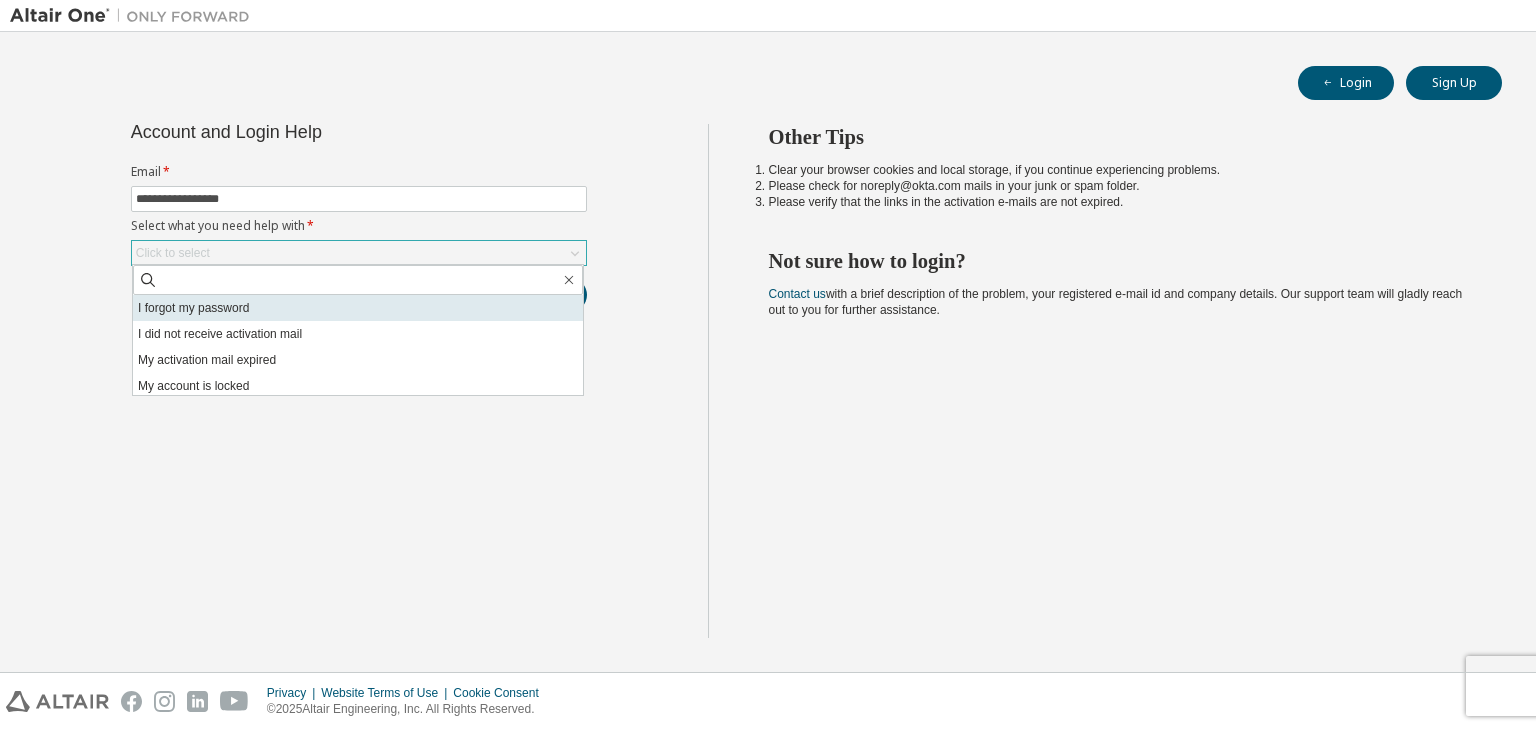 click on "I forgot my password" at bounding box center [358, 308] 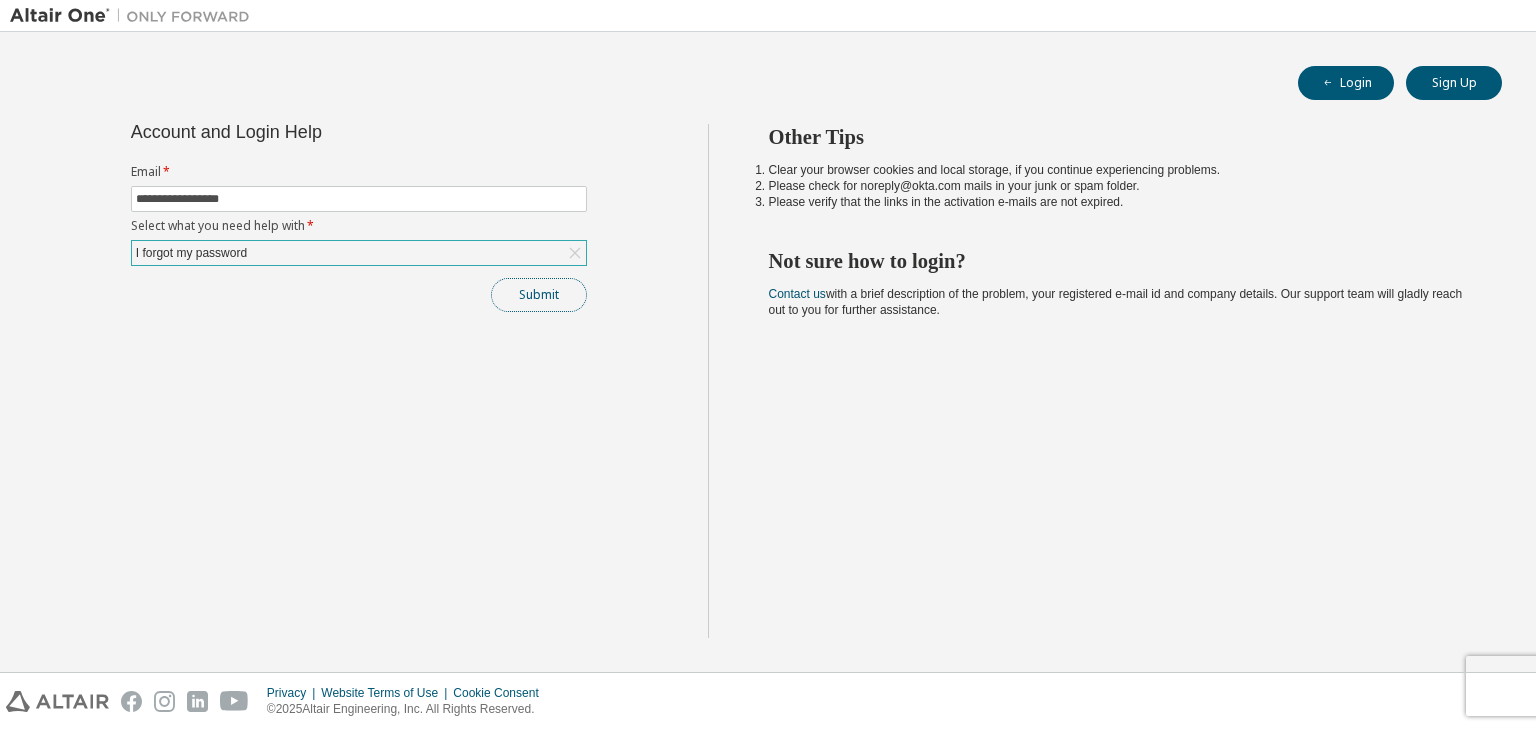 click on "Submit" at bounding box center [539, 295] 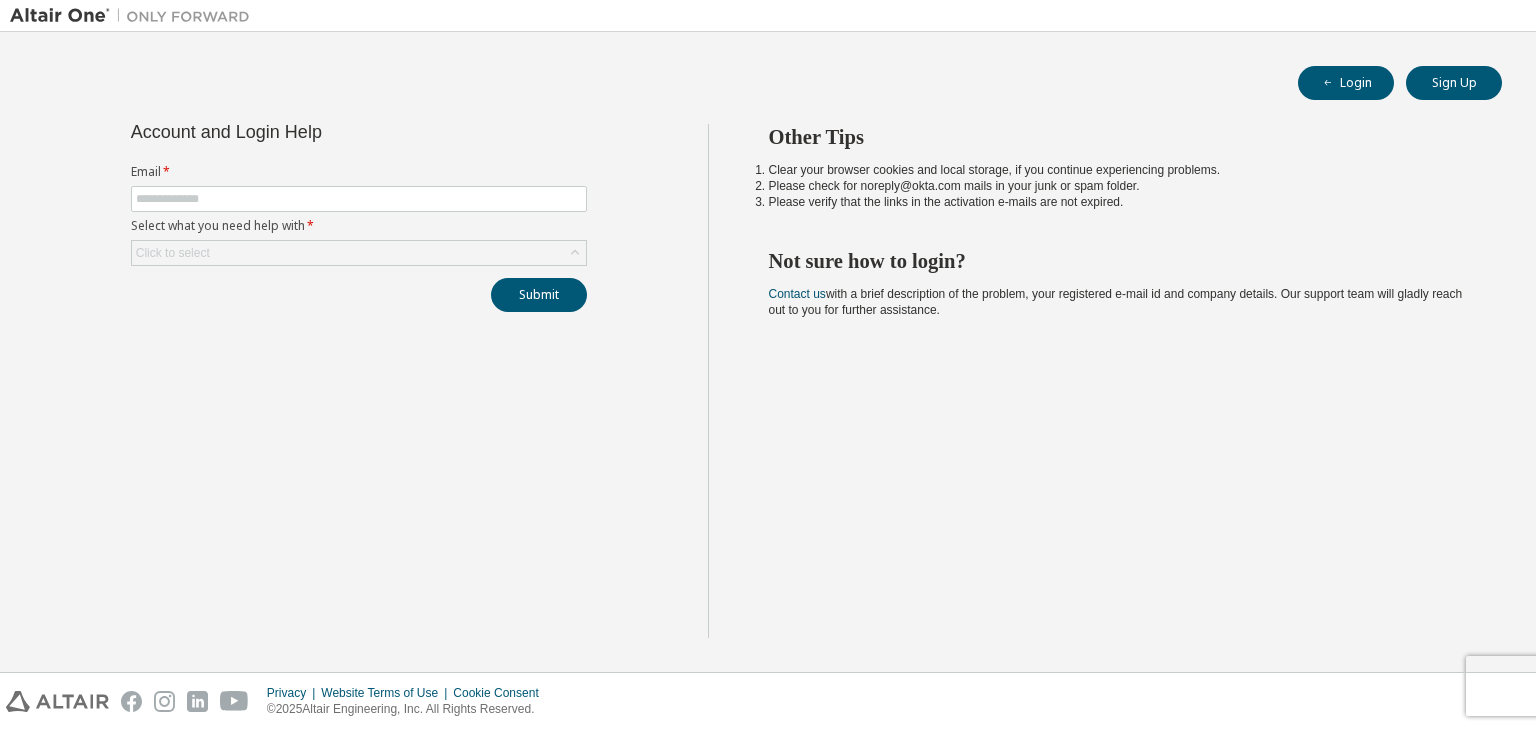 scroll, scrollTop: 0, scrollLeft: 0, axis: both 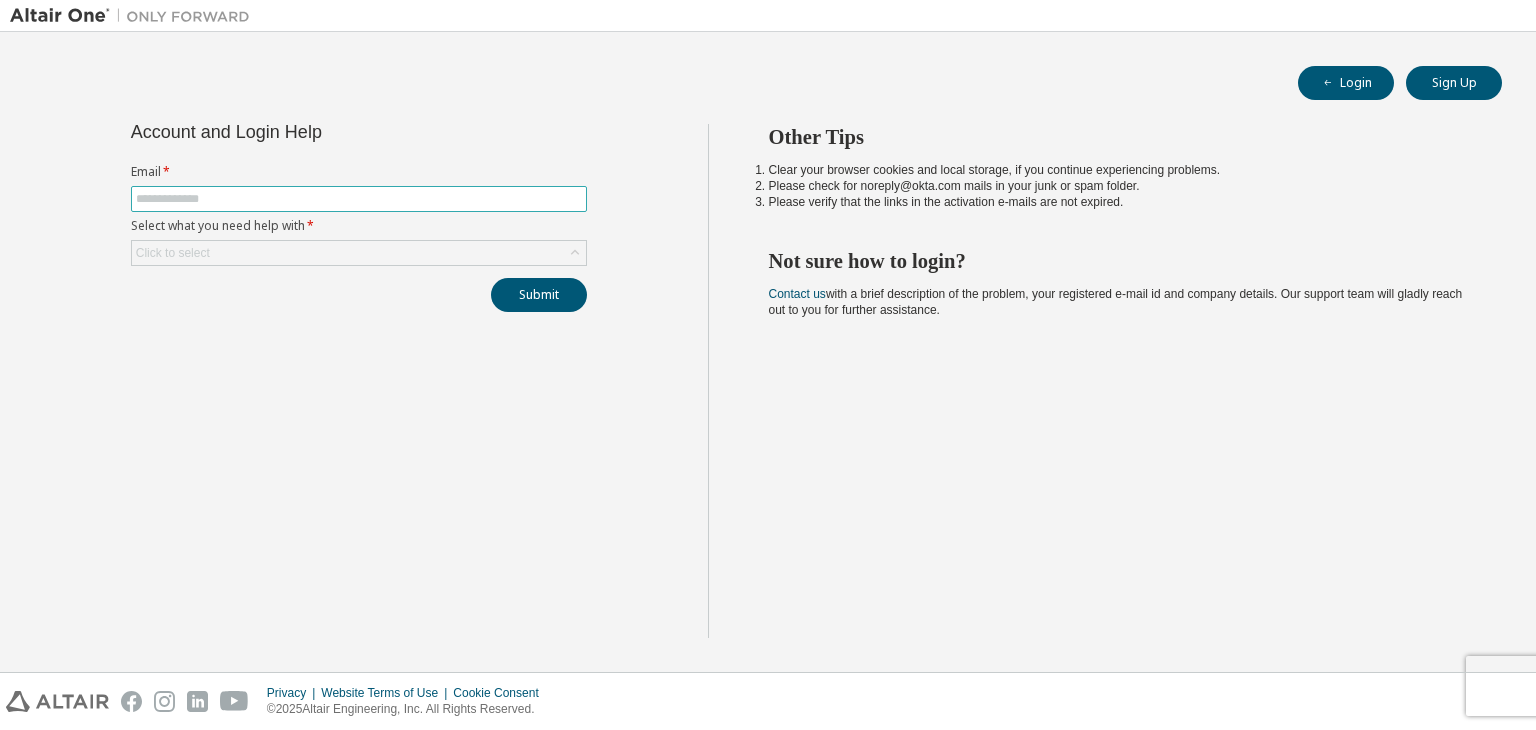click at bounding box center [359, 199] 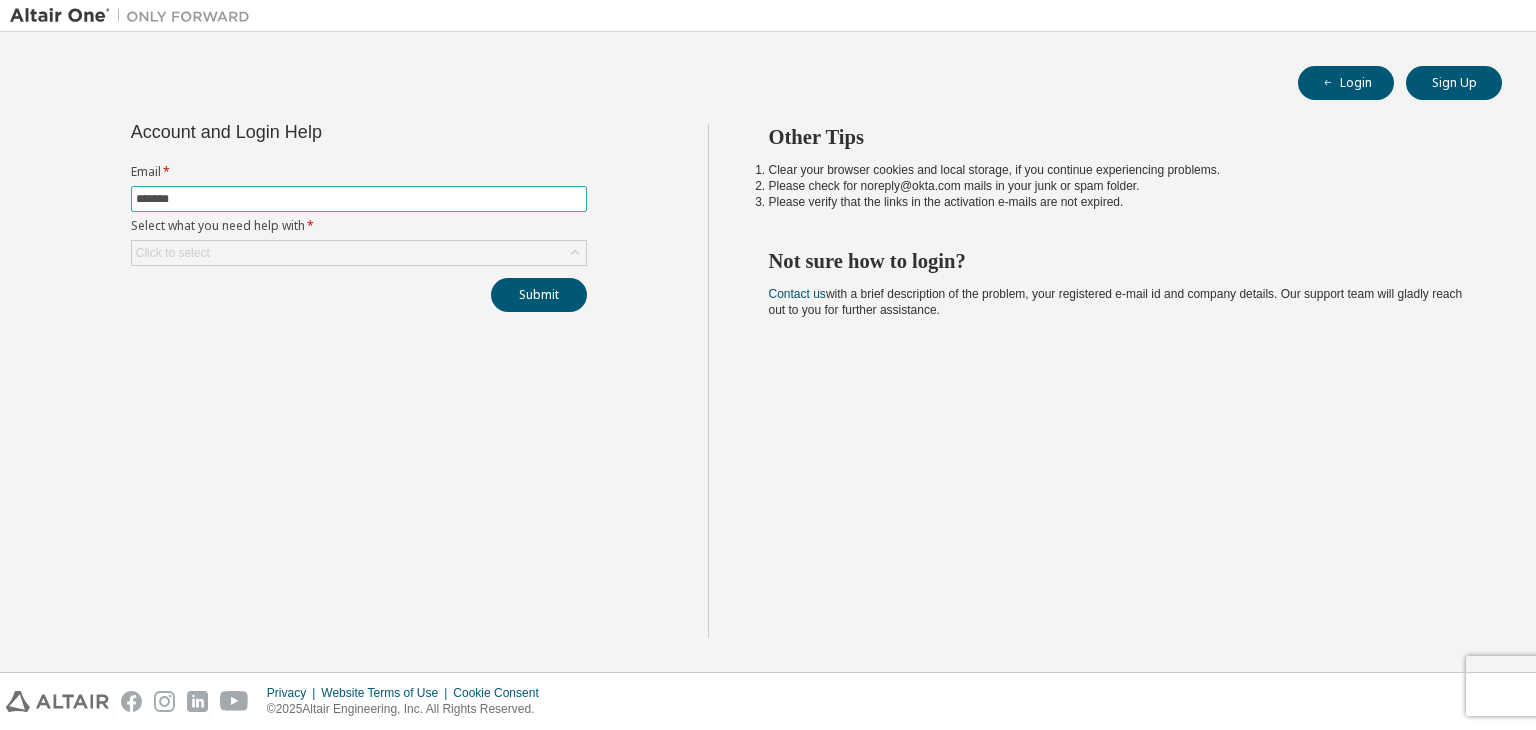 click on "*******" at bounding box center (359, 199) 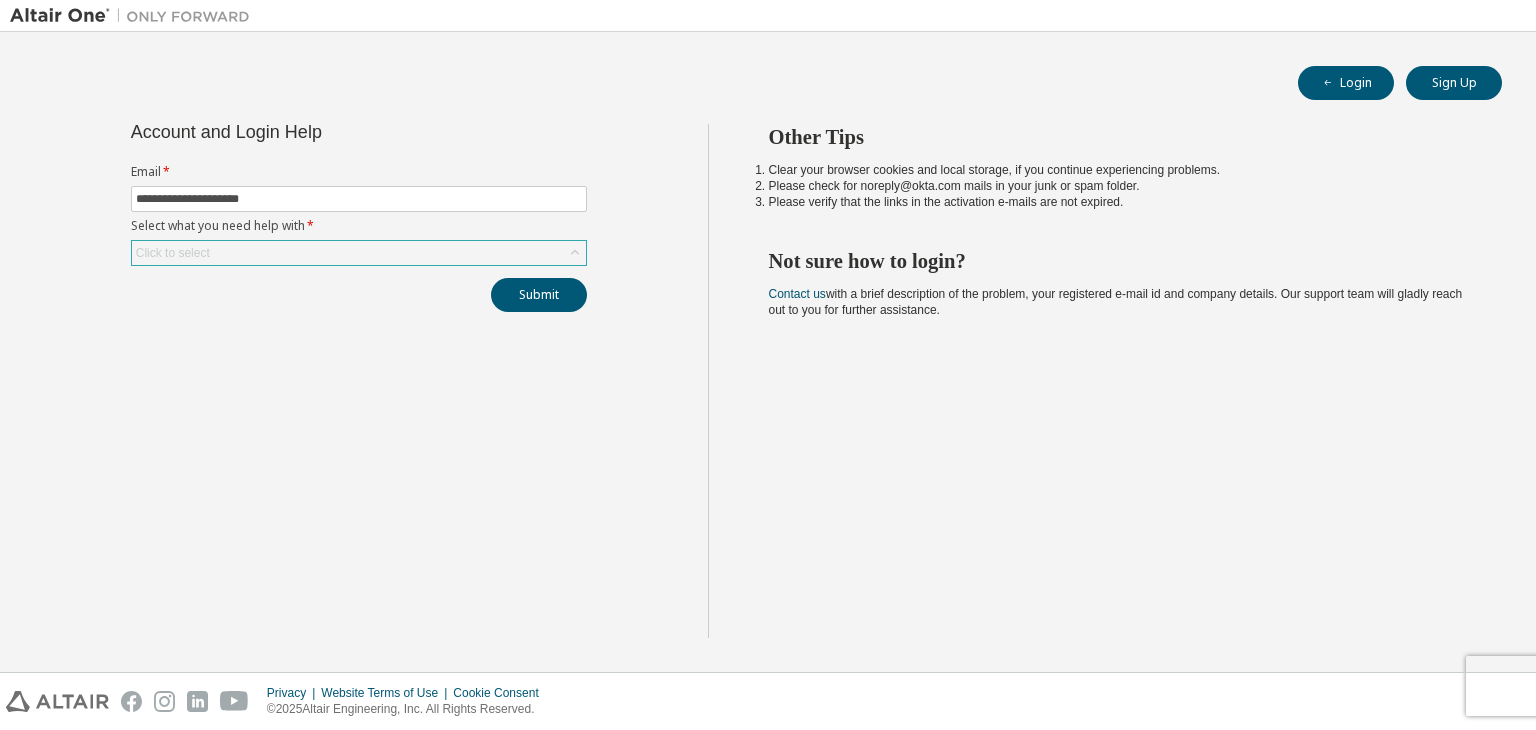 click on "Click to select" at bounding box center [359, 253] 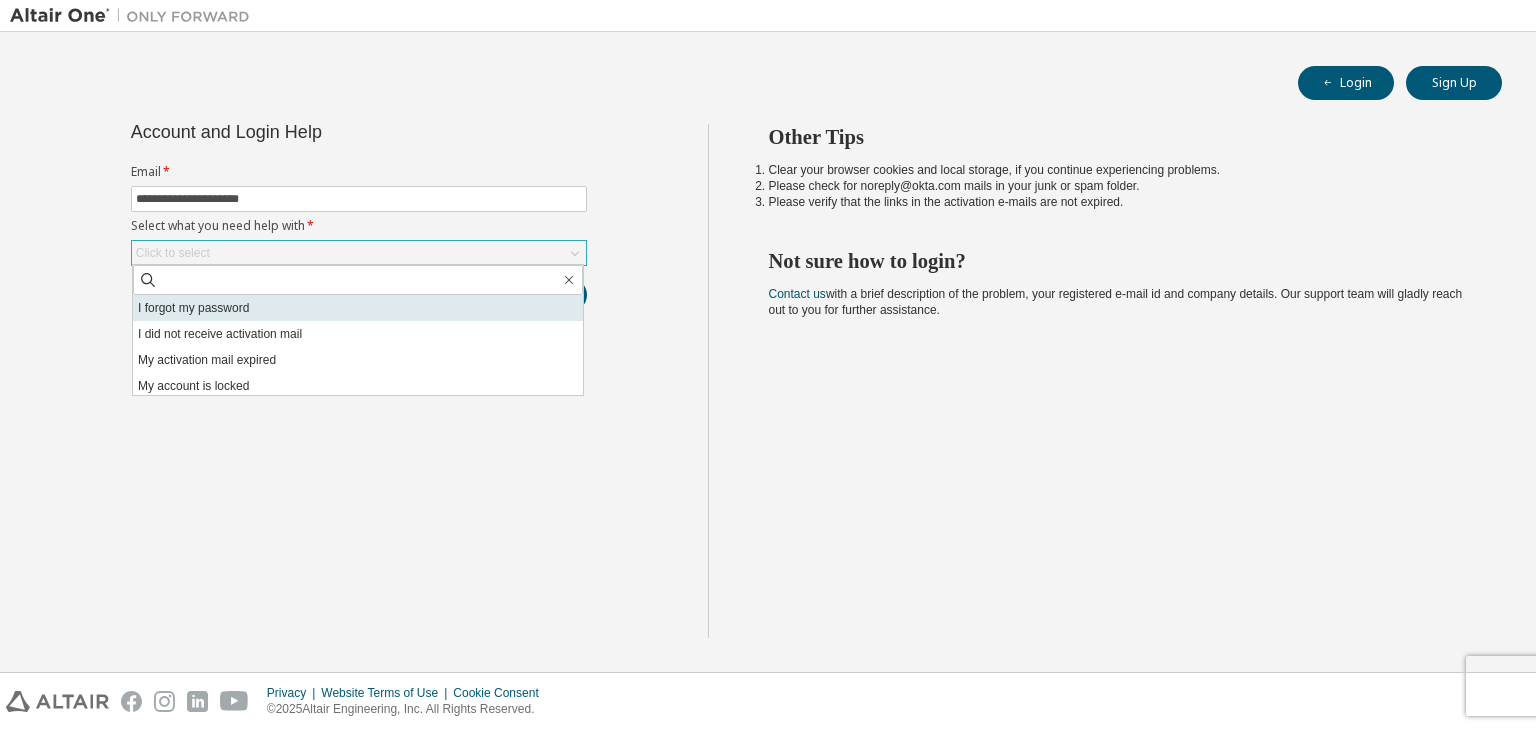 click on "I forgot my password" at bounding box center (358, 308) 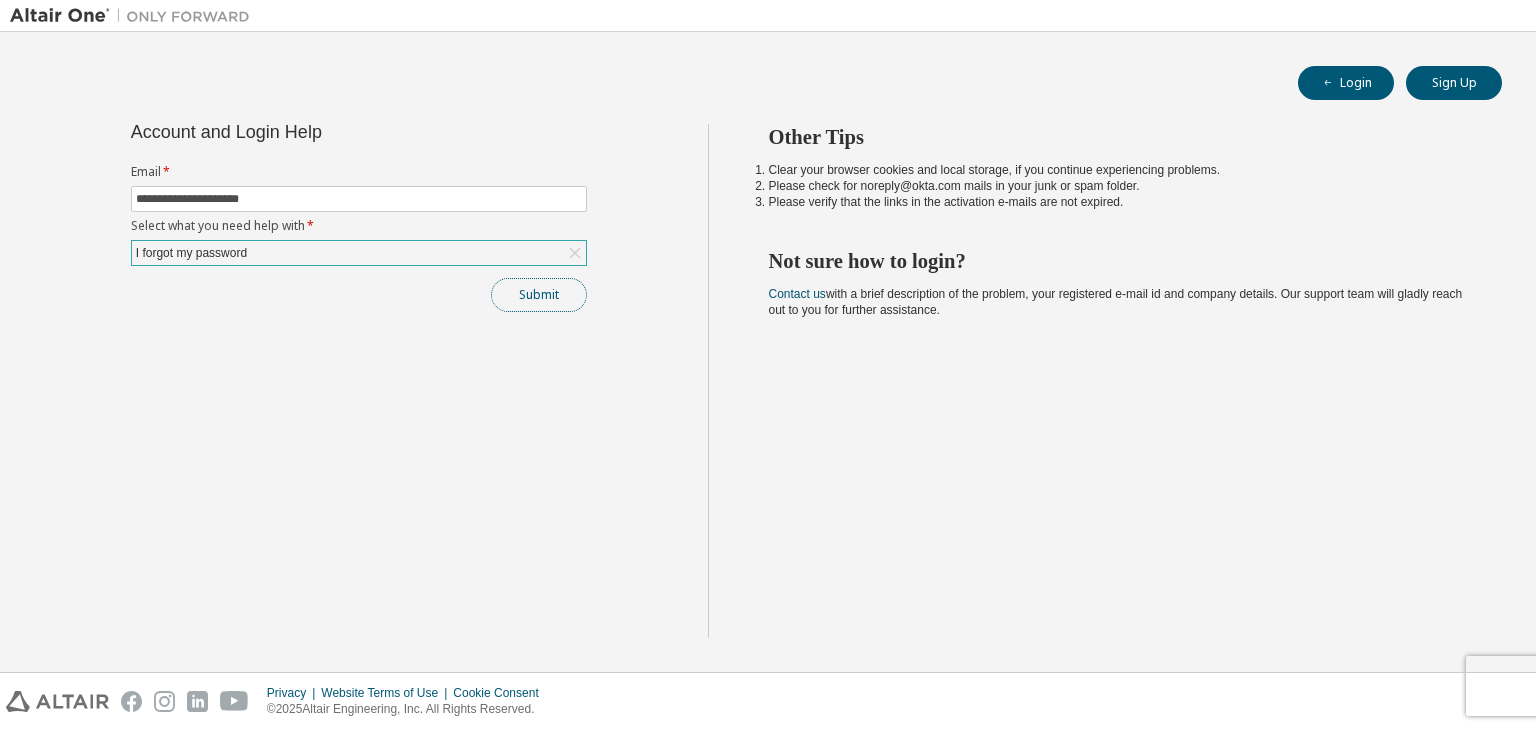 click on "Submit" at bounding box center (539, 295) 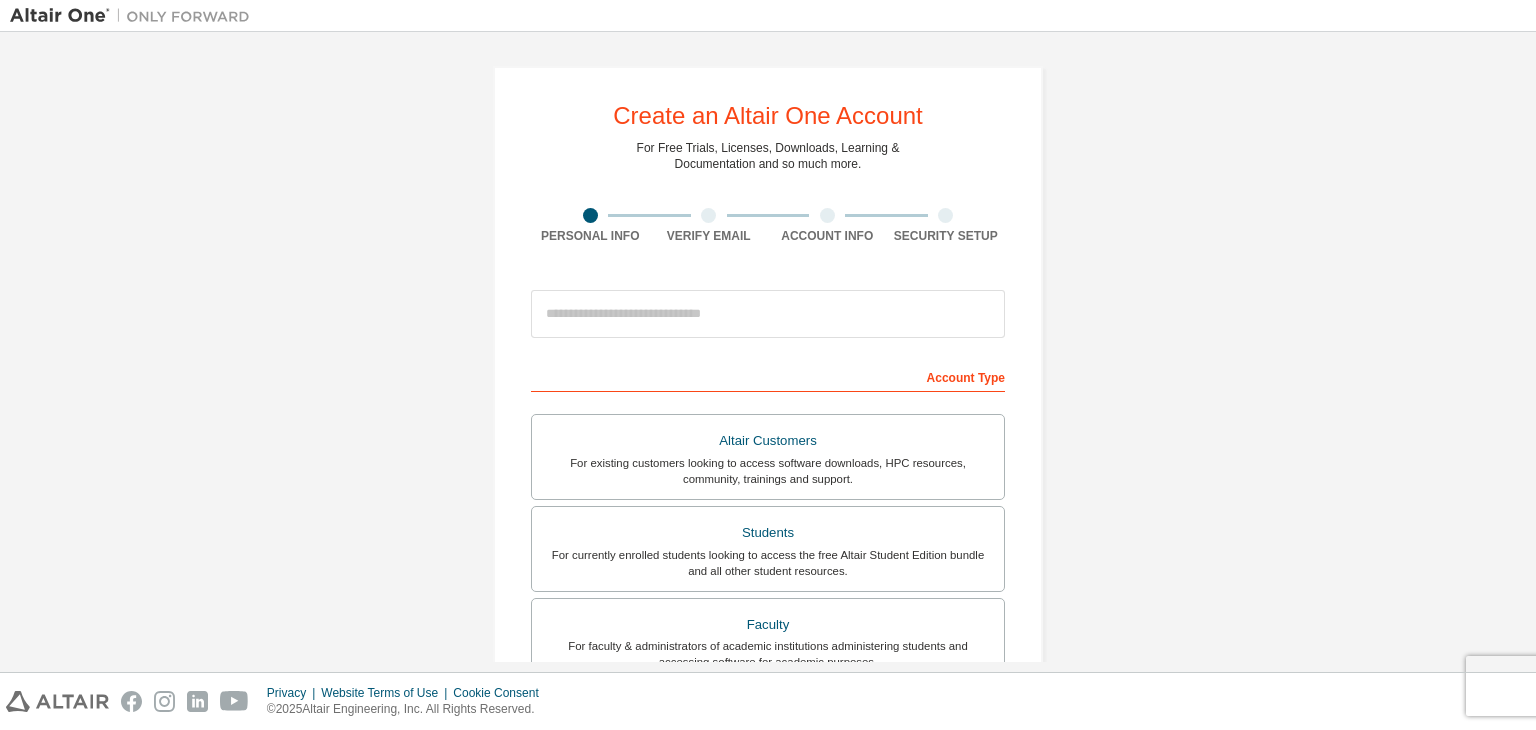 scroll, scrollTop: 0, scrollLeft: 0, axis: both 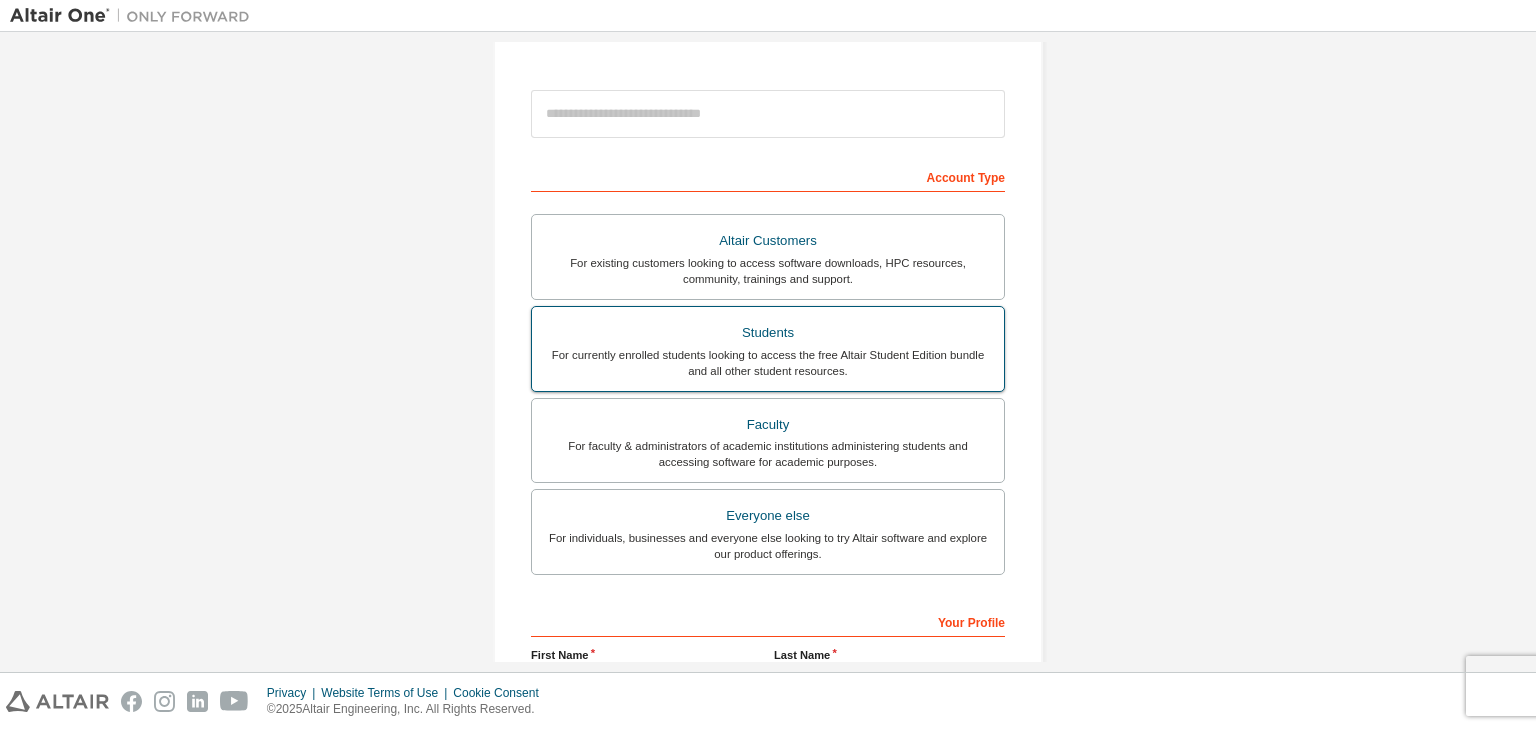 click on "Students" at bounding box center [768, 333] 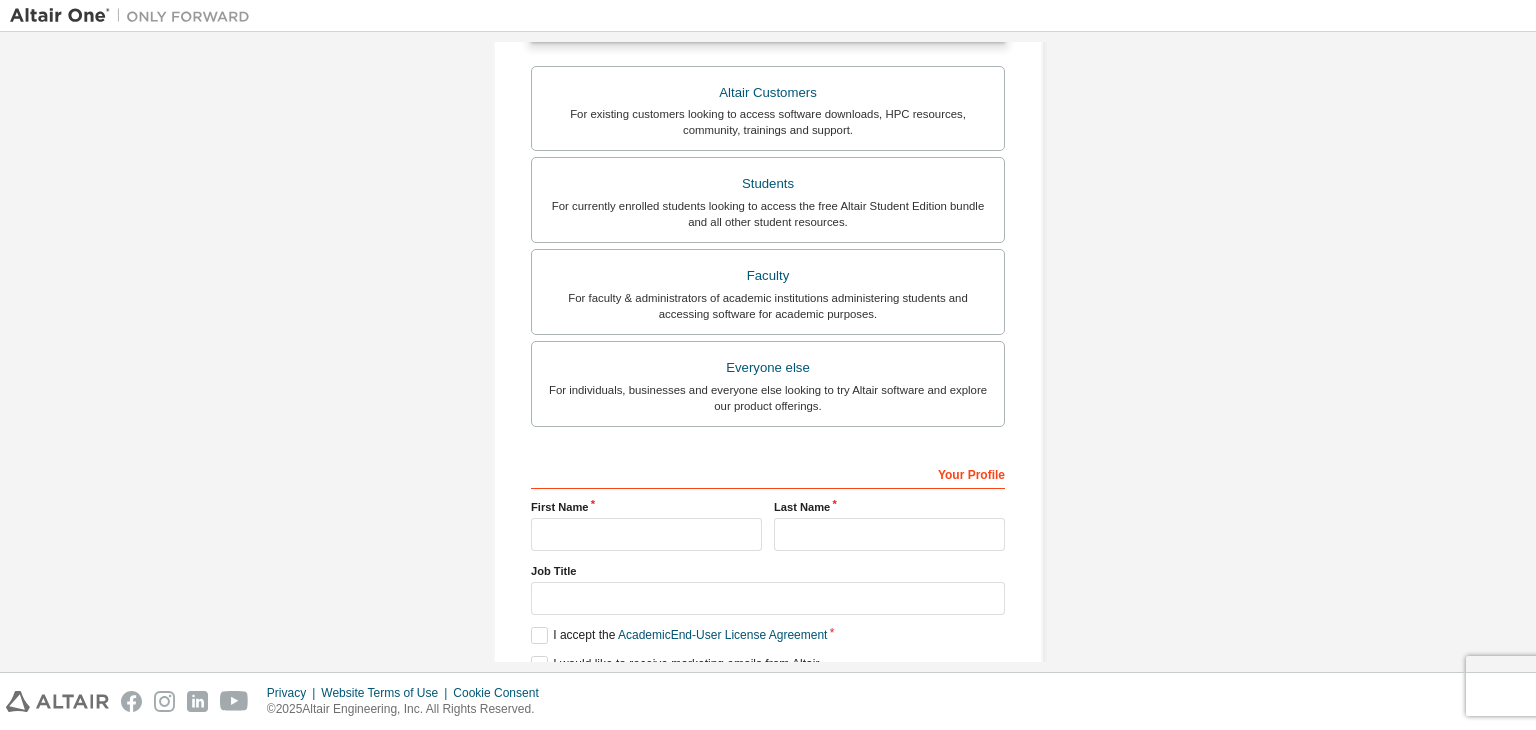 scroll, scrollTop: 487, scrollLeft: 0, axis: vertical 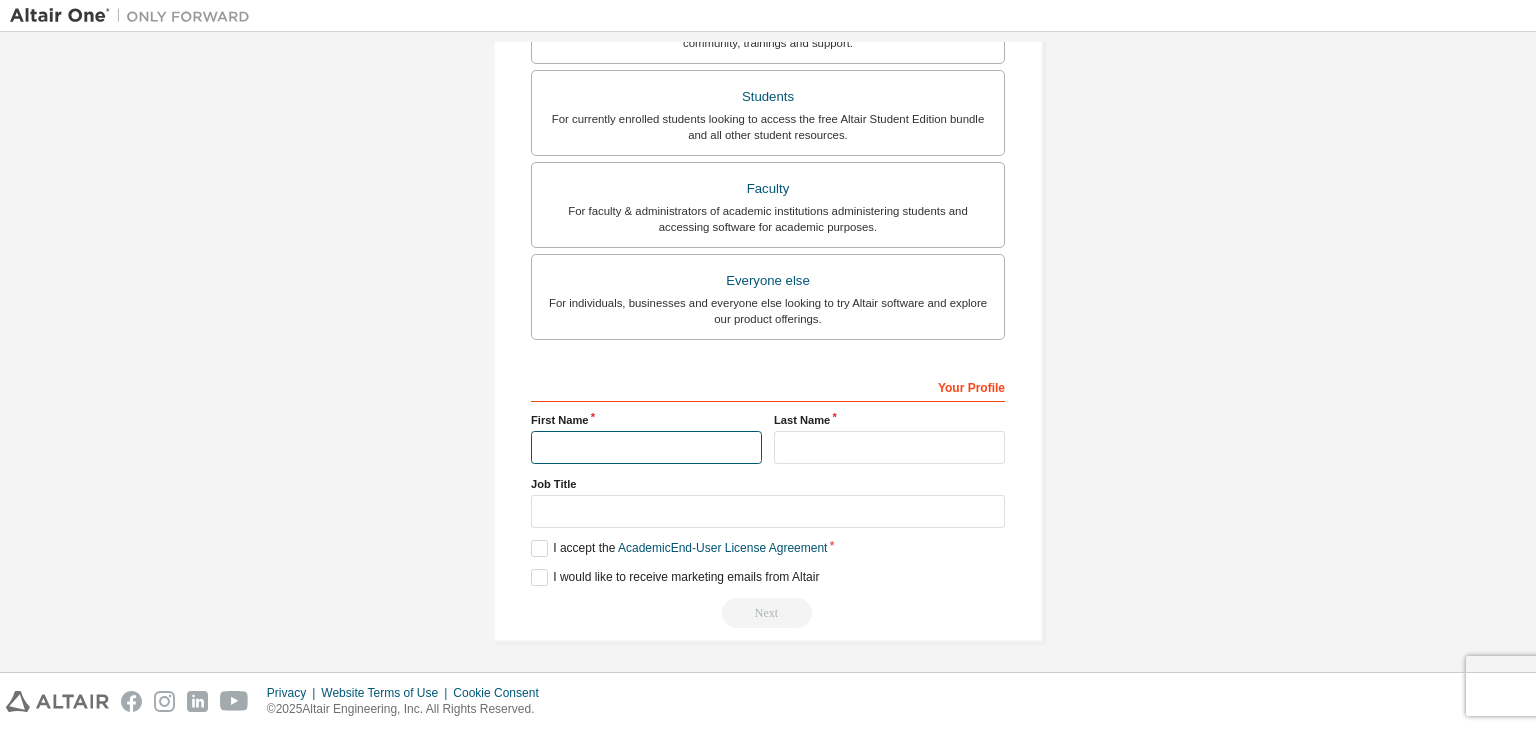 click at bounding box center [646, 447] 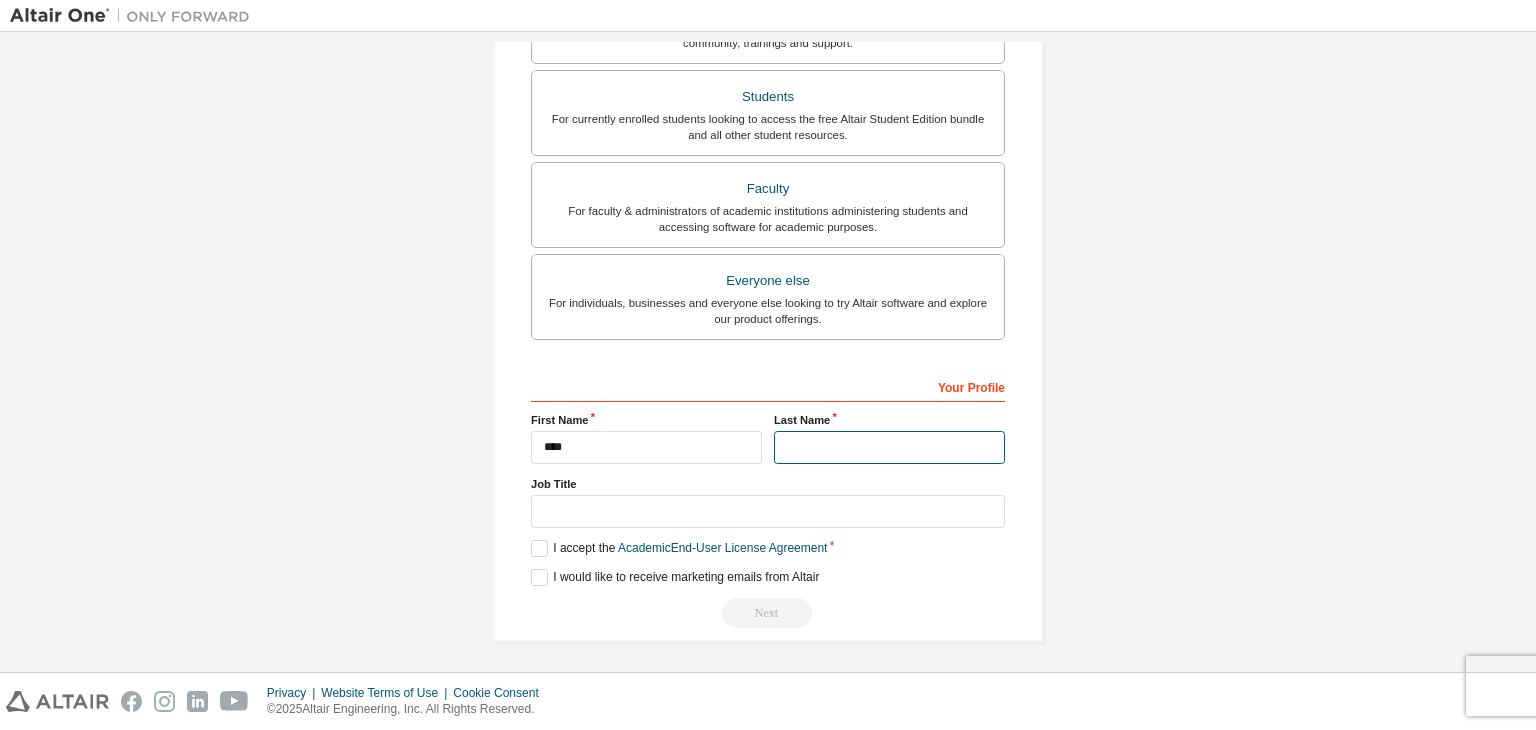 click at bounding box center [889, 447] 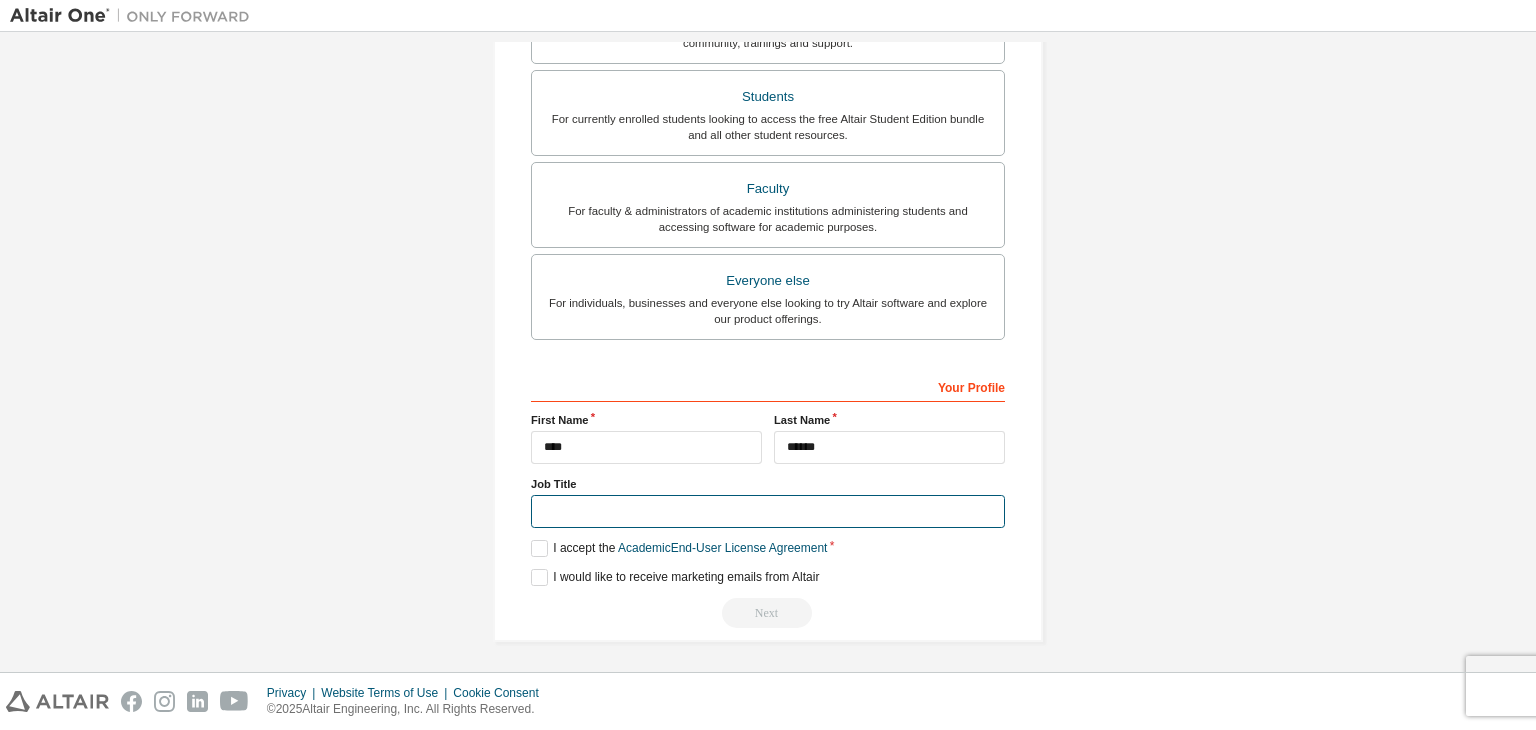 click at bounding box center [768, 511] 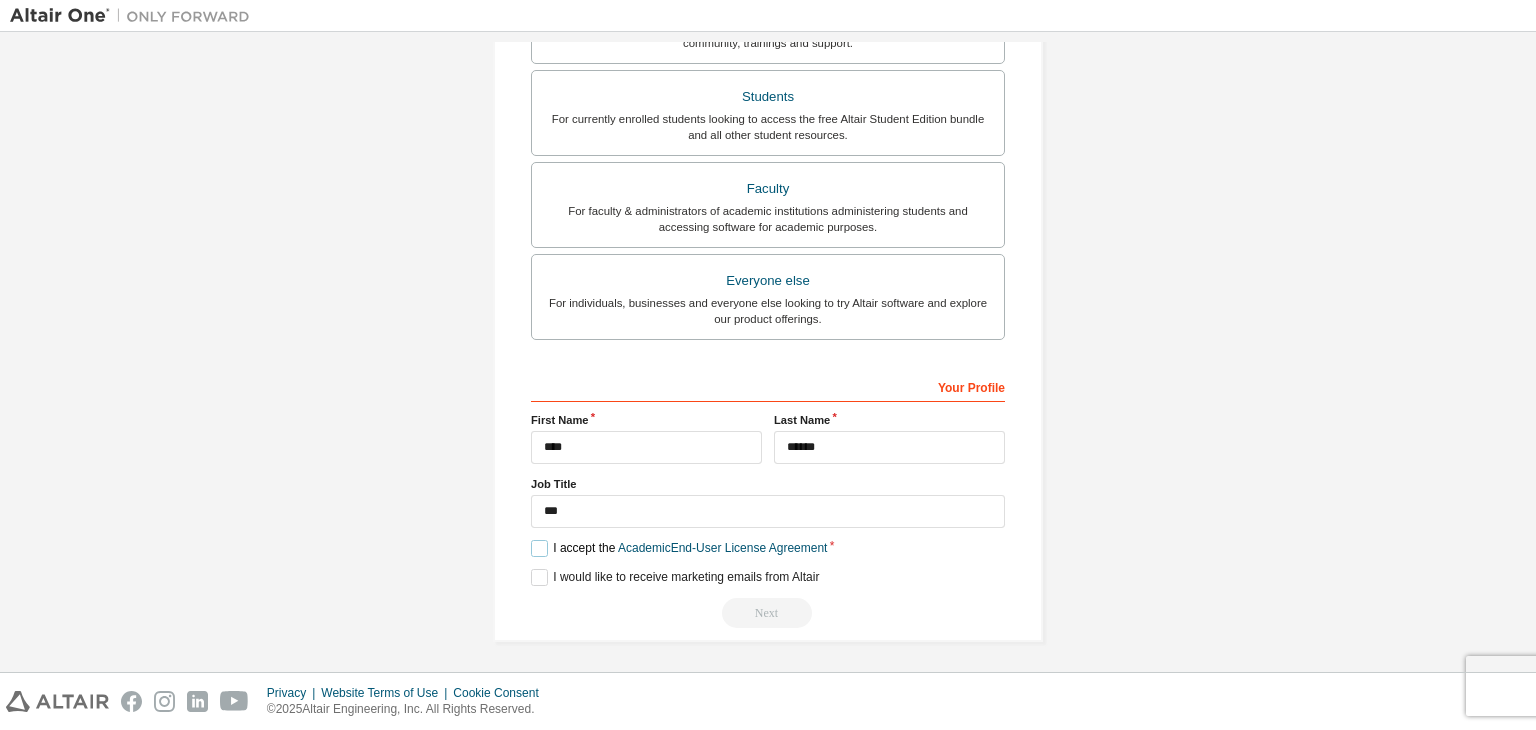 click on "I accept the   Academic   End-User License Agreement" at bounding box center [679, 548] 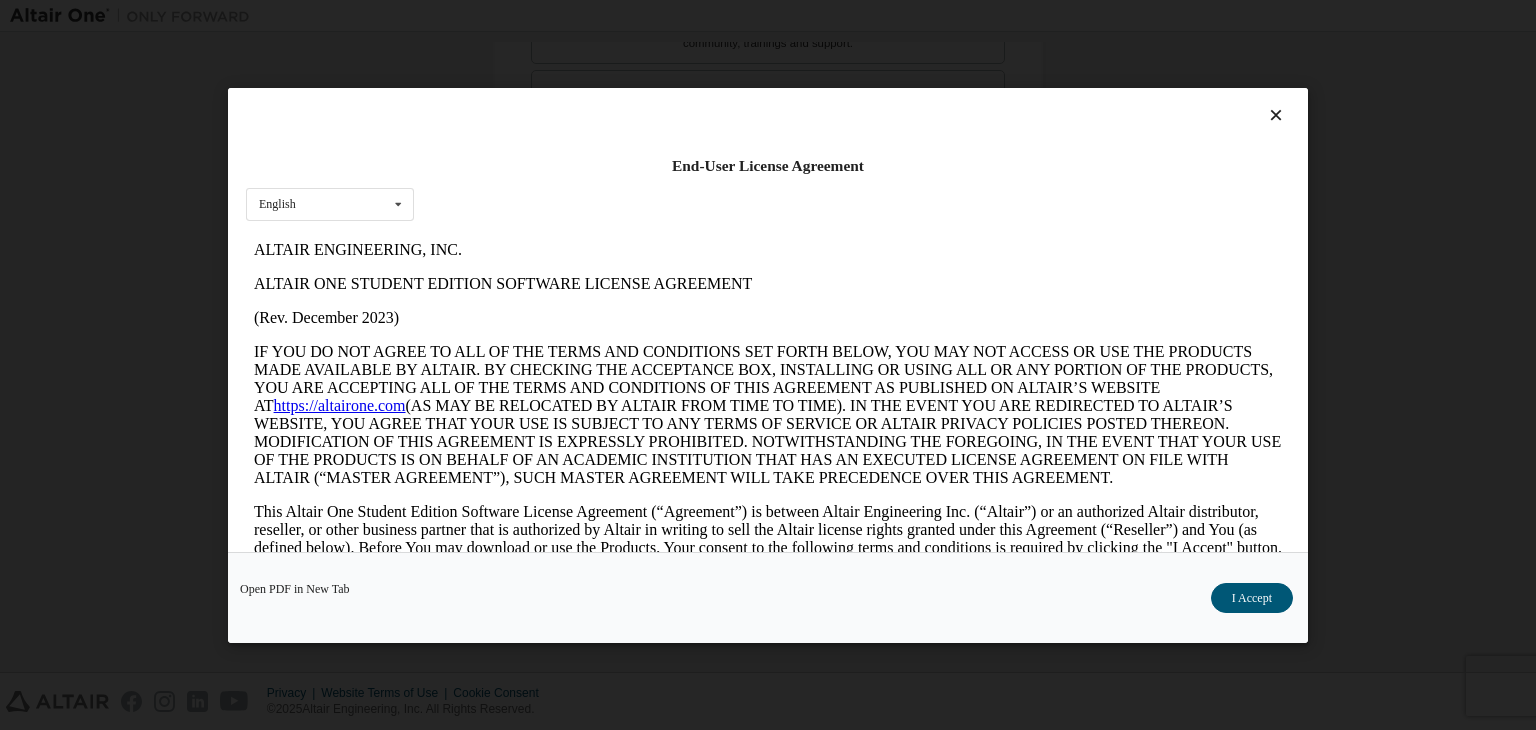 scroll, scrollTop: 0, scrollLeft: 0, axis: both 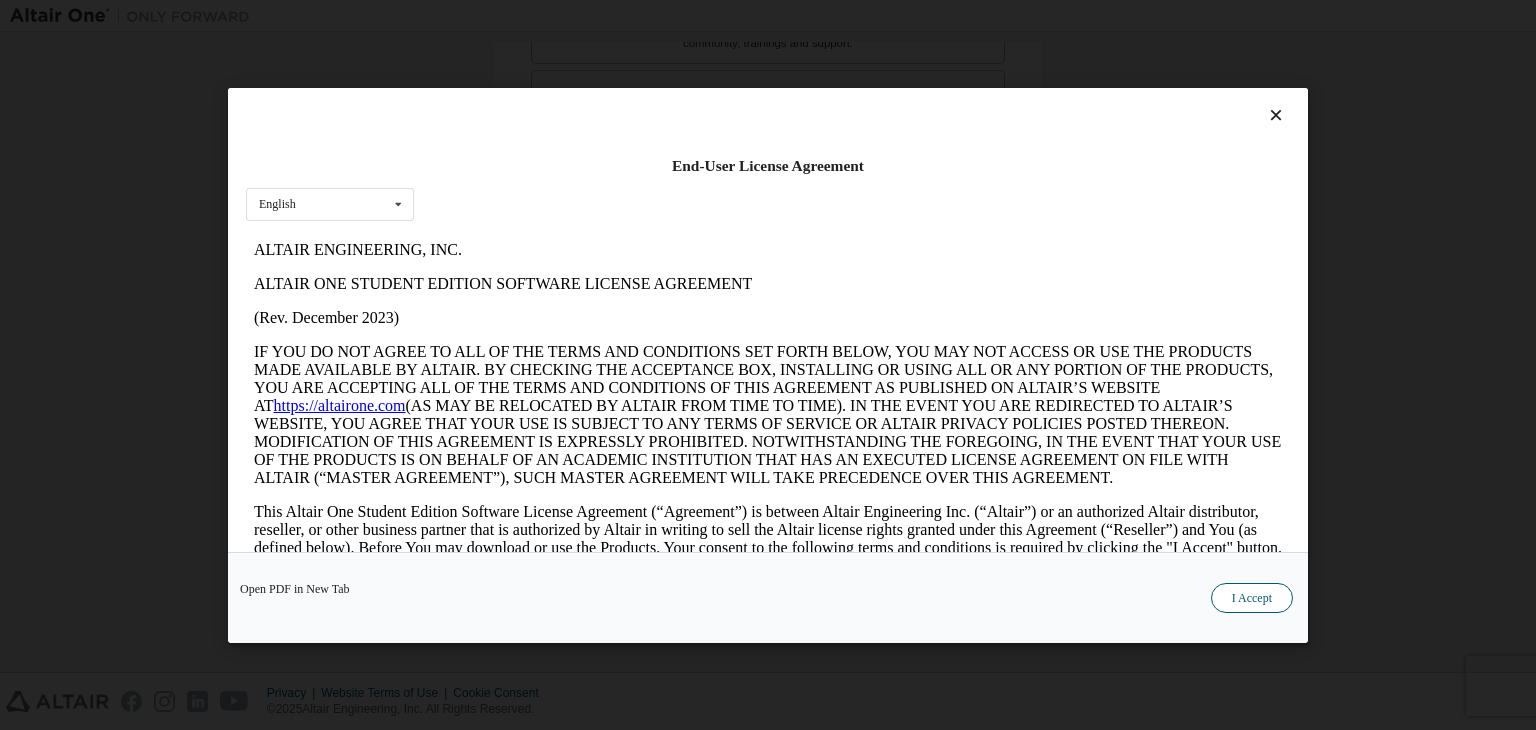 click on "I Accept" at bounding box center [1252, 598] 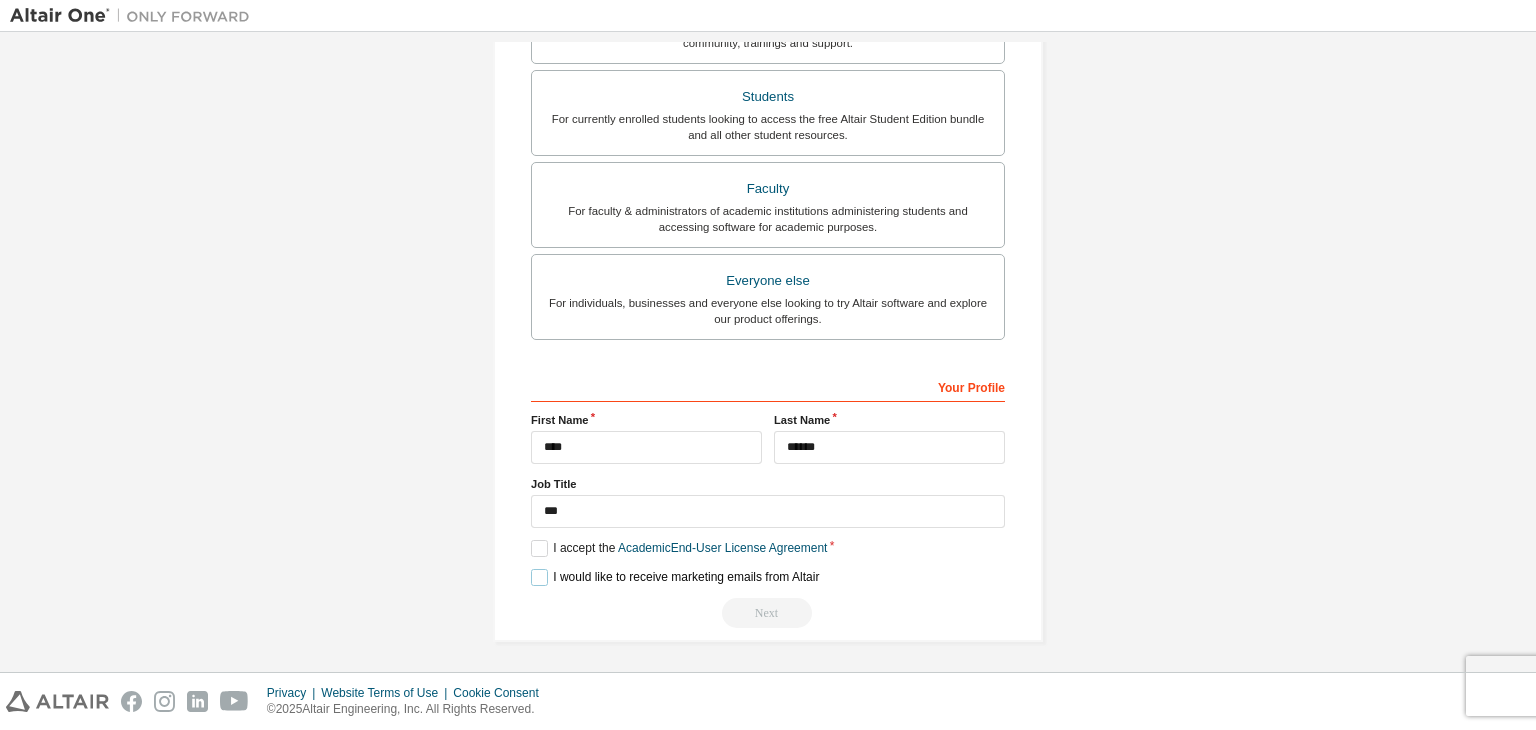 click on "I would like to receive marketing emails from Altair" at bounding box center (675, 577) 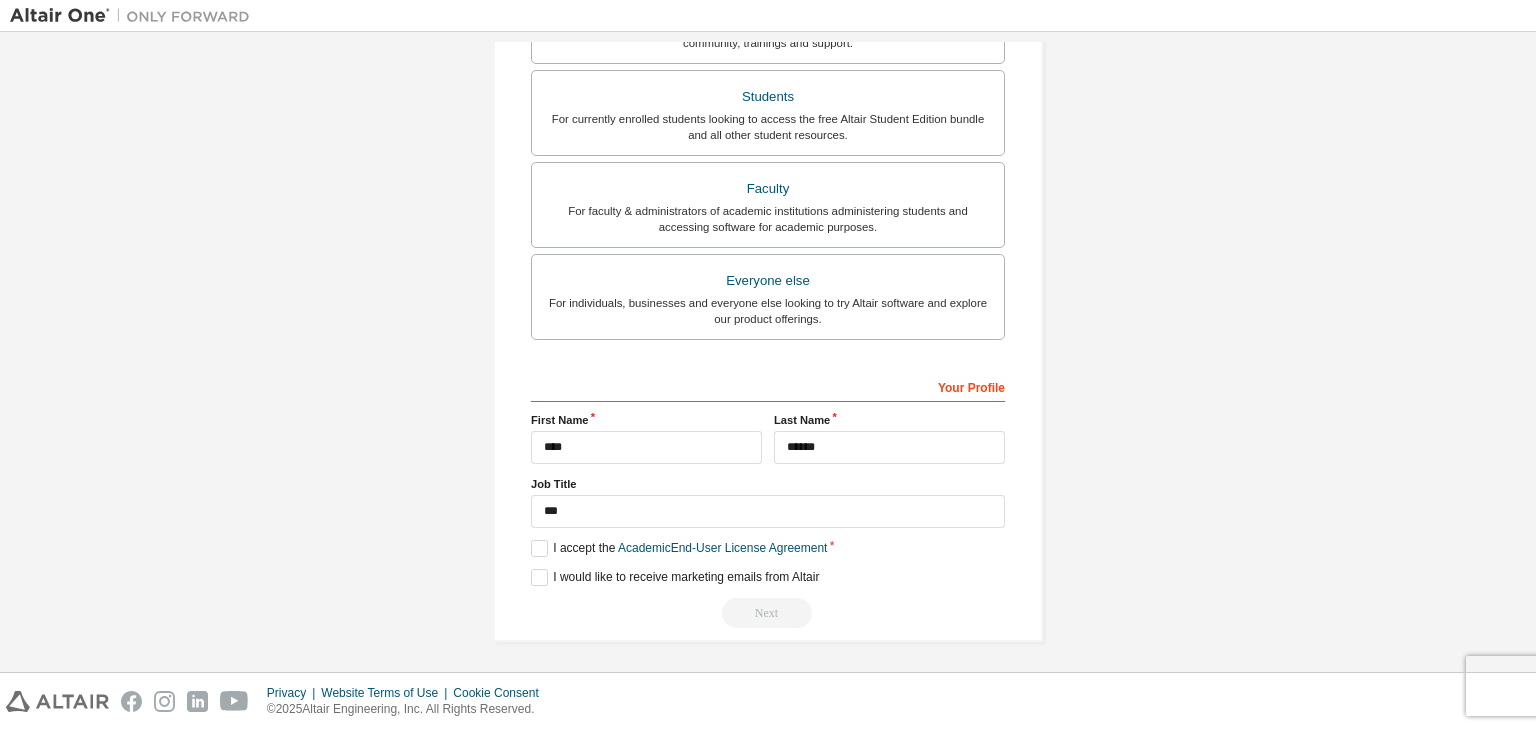 click on "Next" at bounding box center [768, 613] 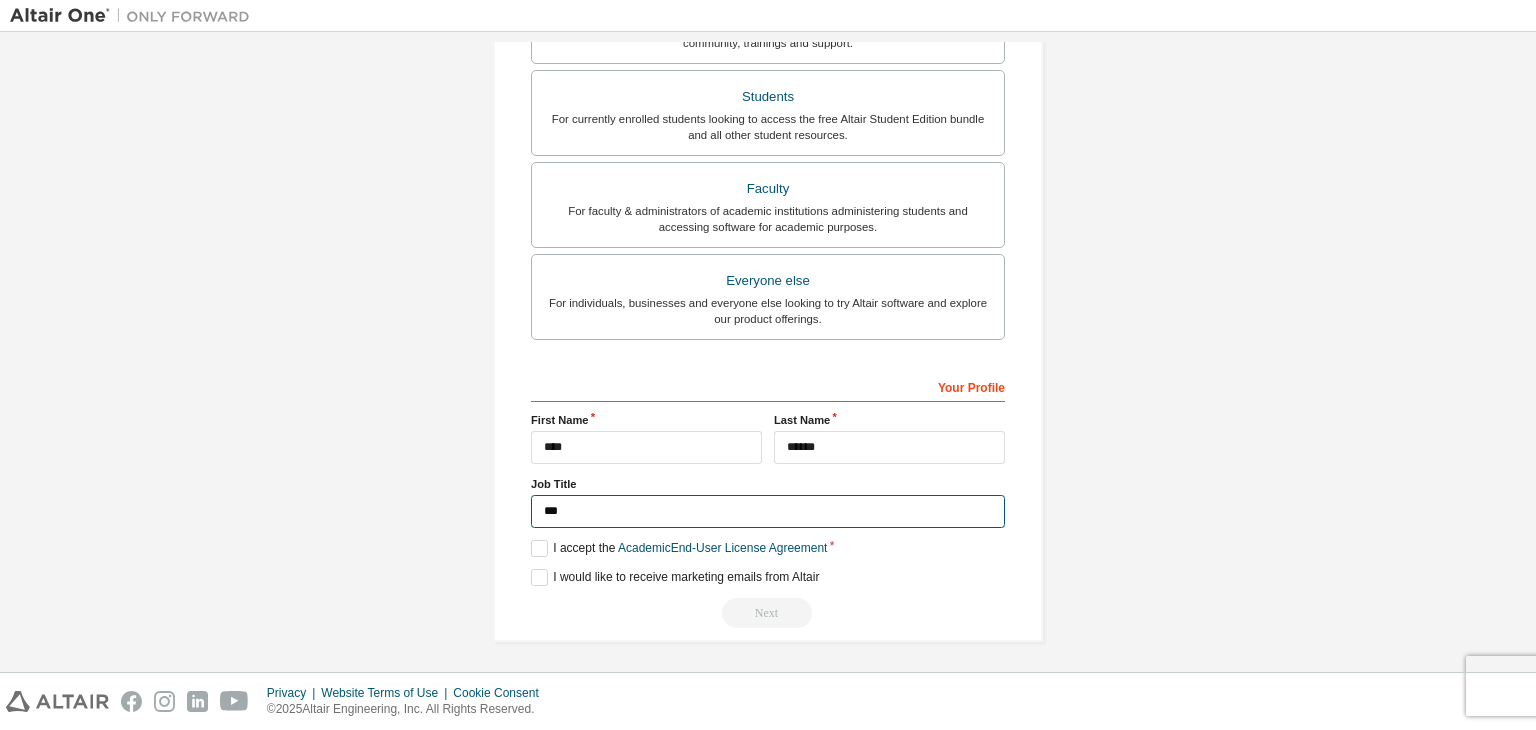 click on "***" at bounding box center (768, 511) 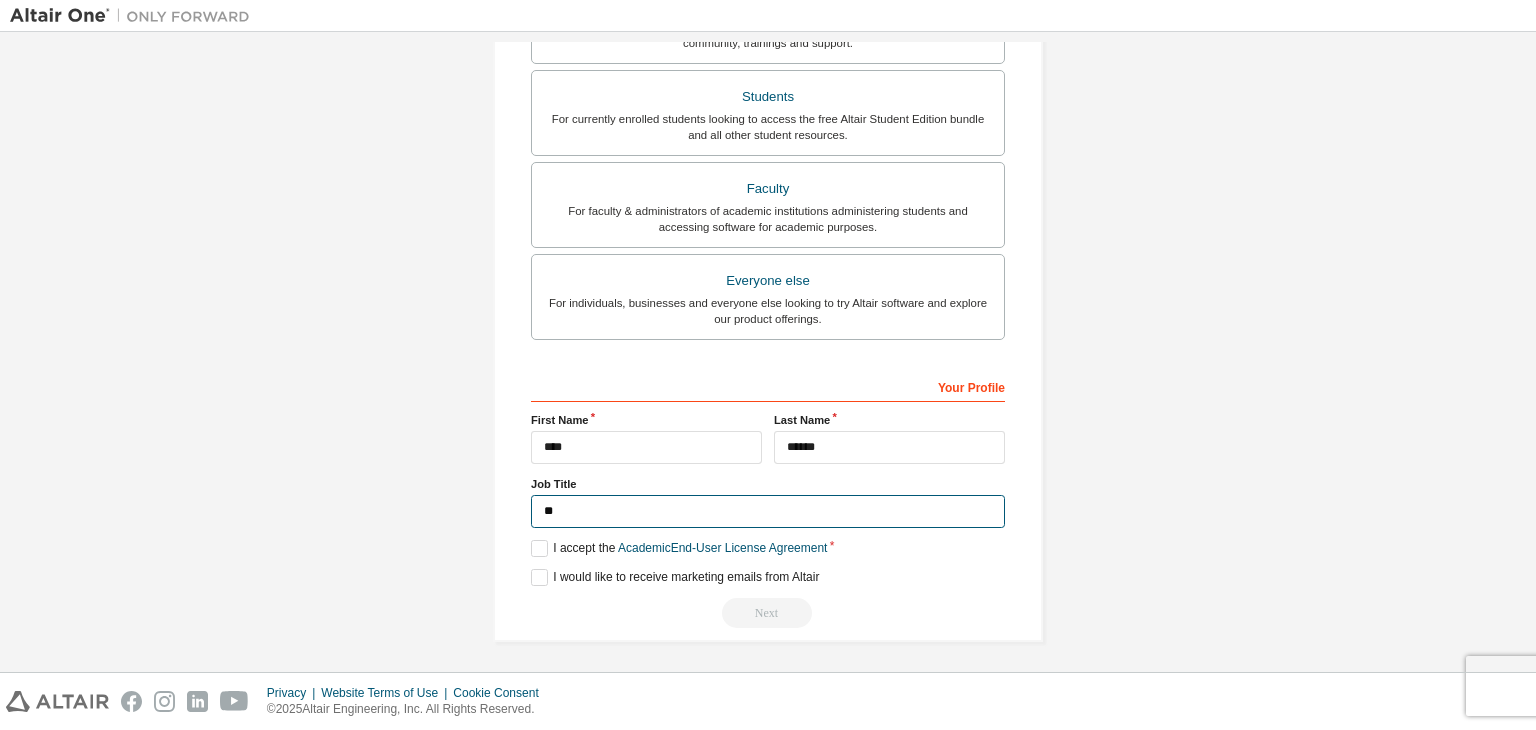 type on "*" 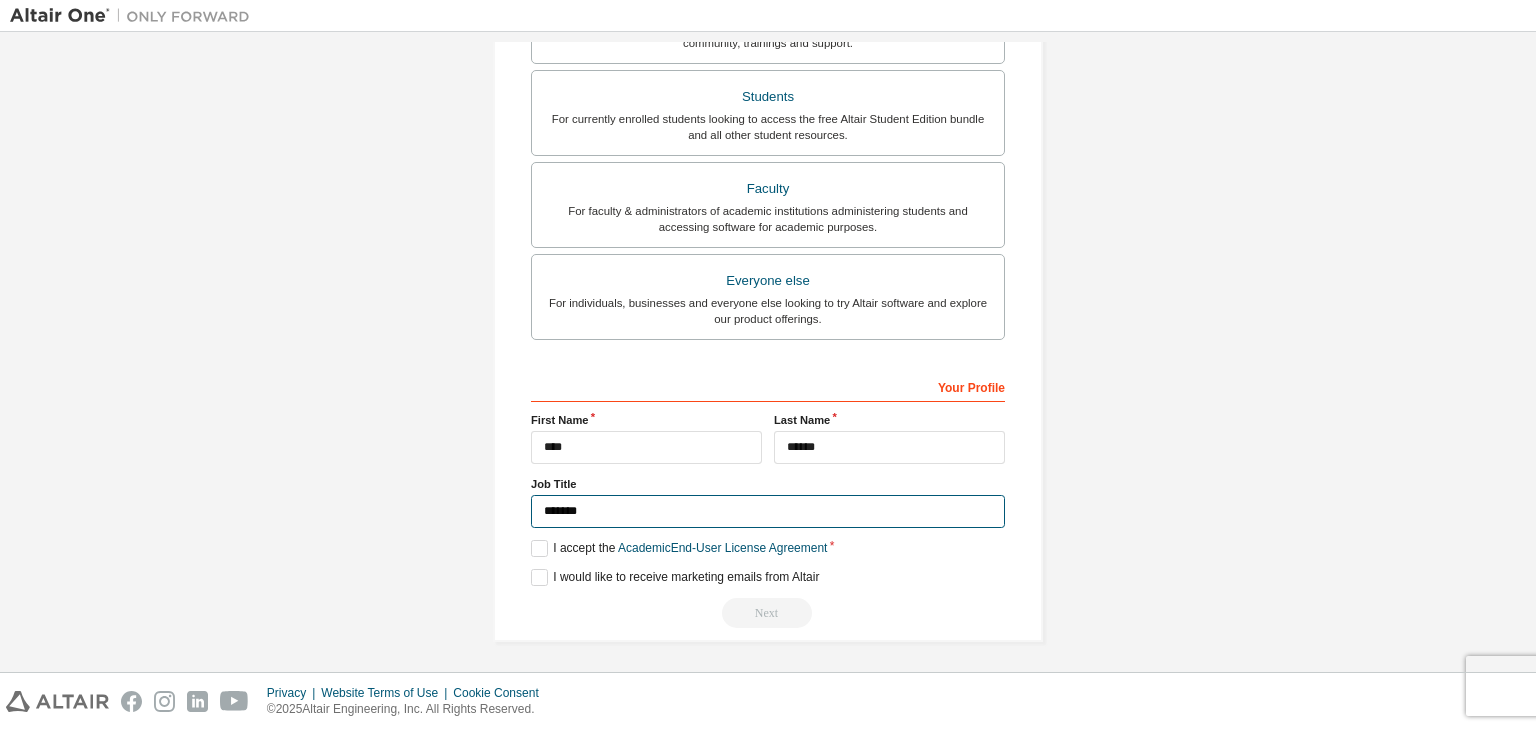 type on "*******" 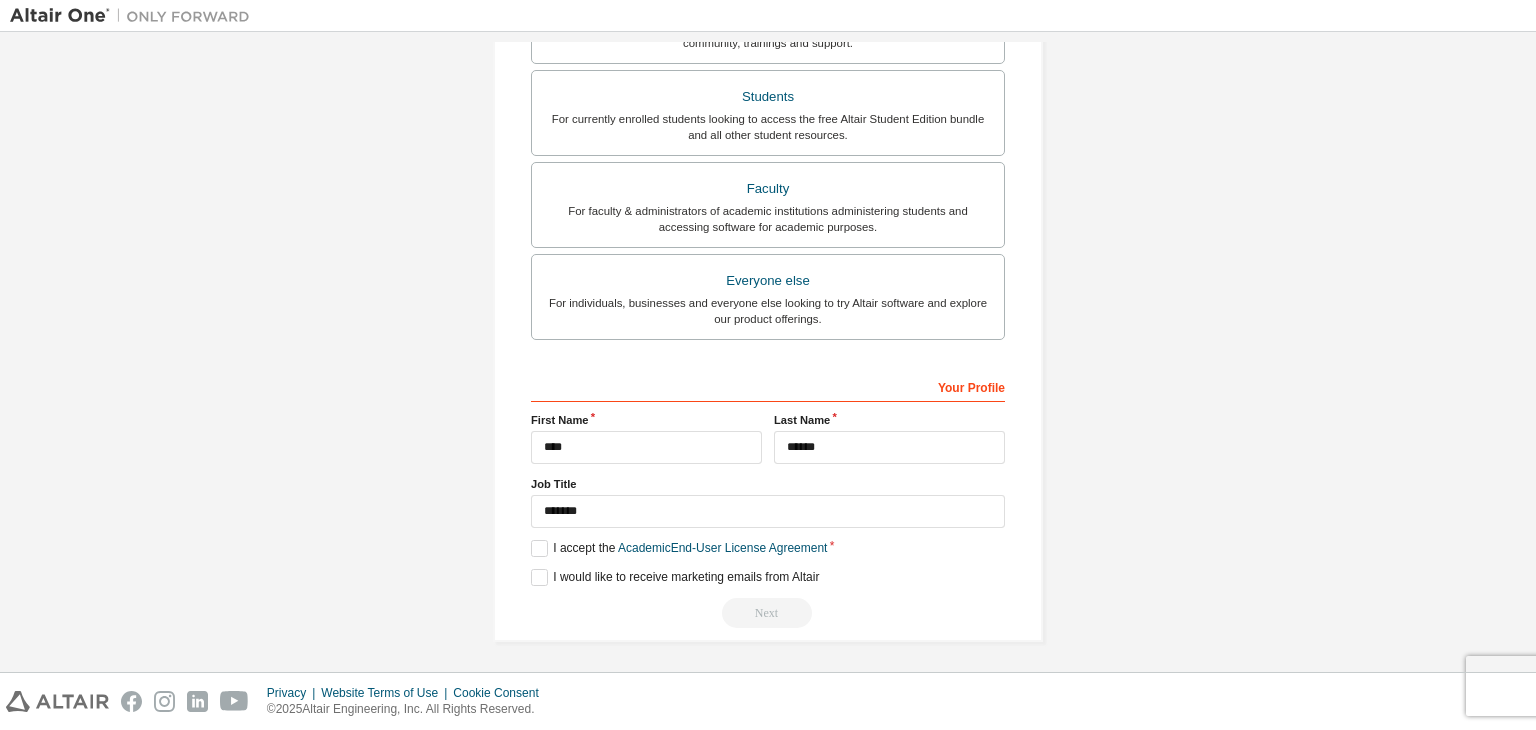 click on "**********" at bounding box center [768, 499] 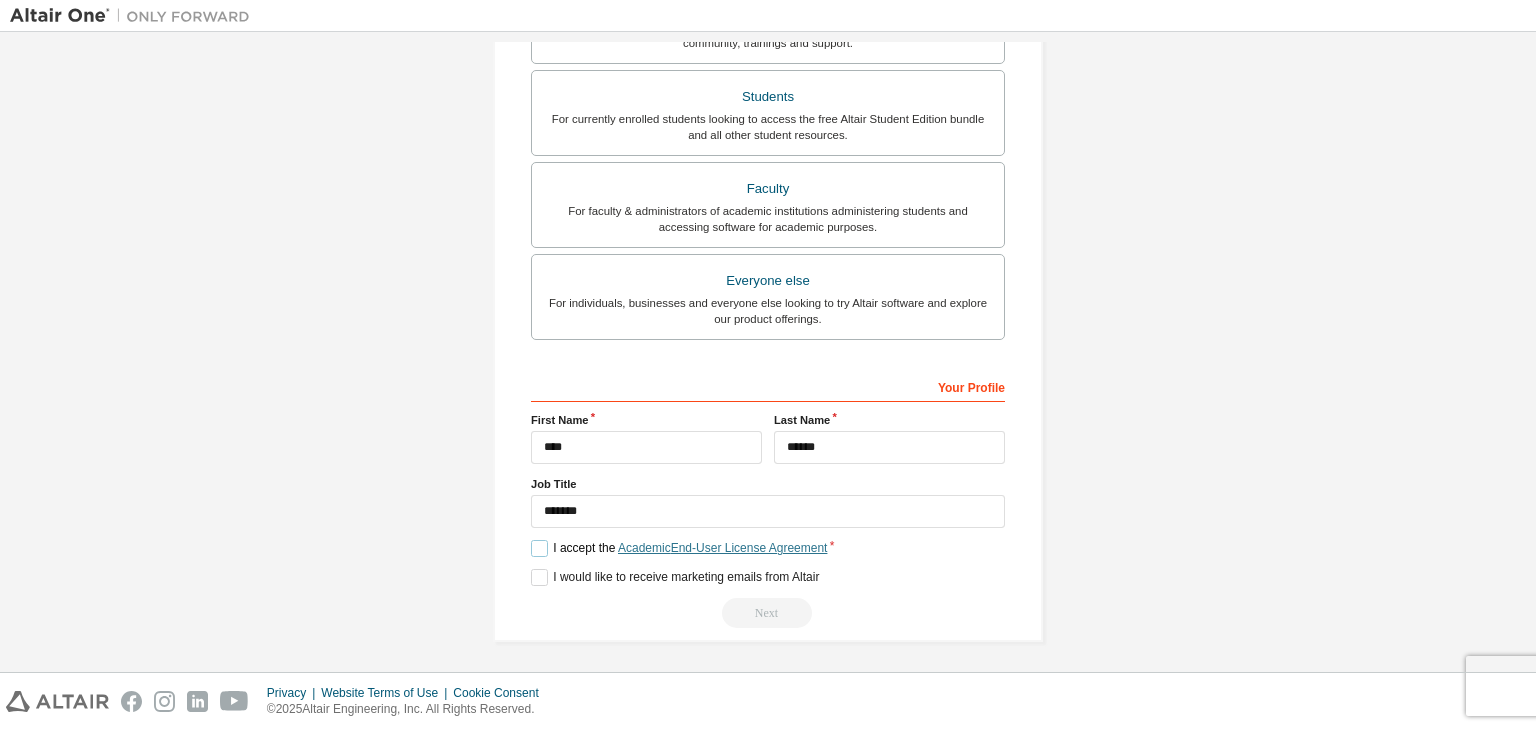 click on "Academic   End-User License Agreement" at bounding box center (722, 548) 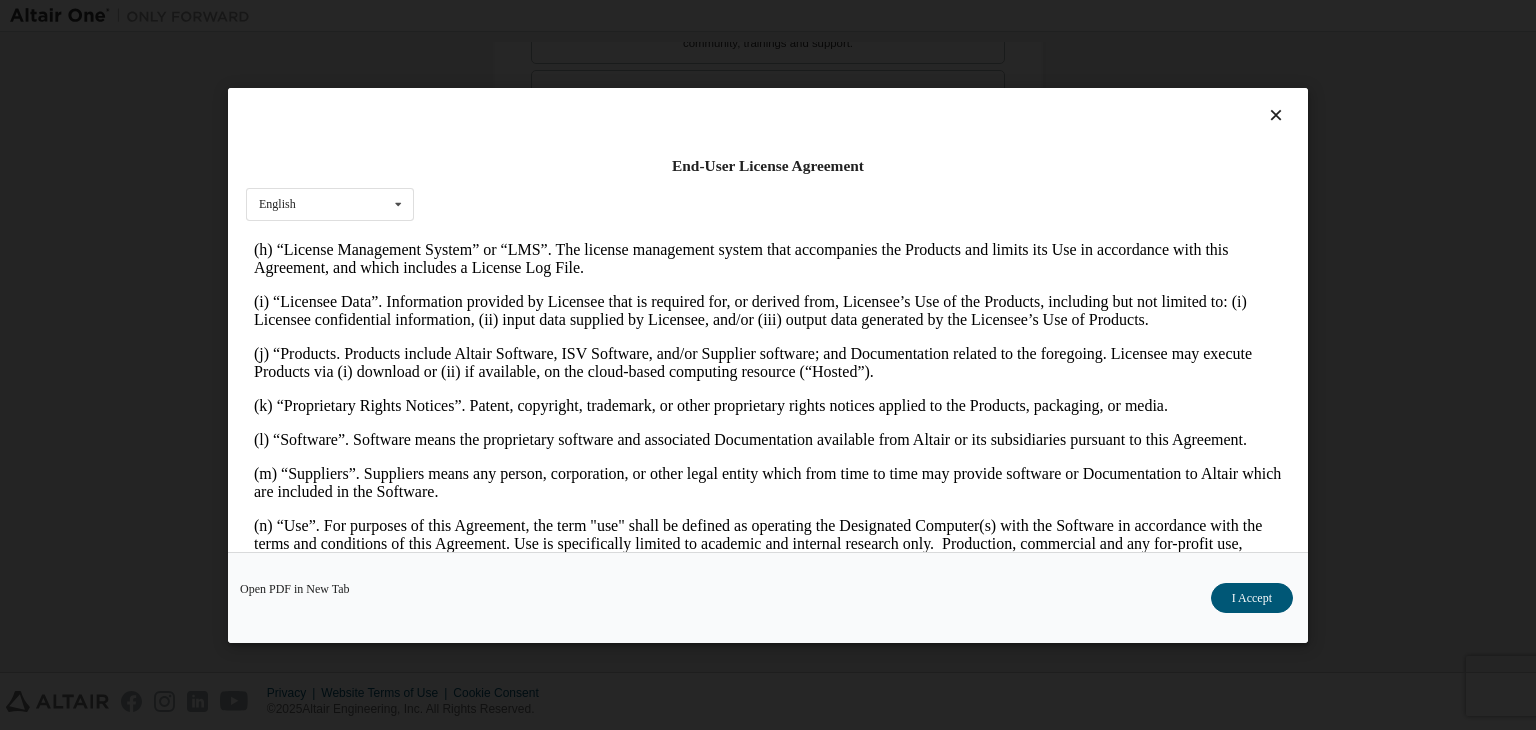 scroll, scrollTop: 1300, scrollLeft: 0, axis: vertical 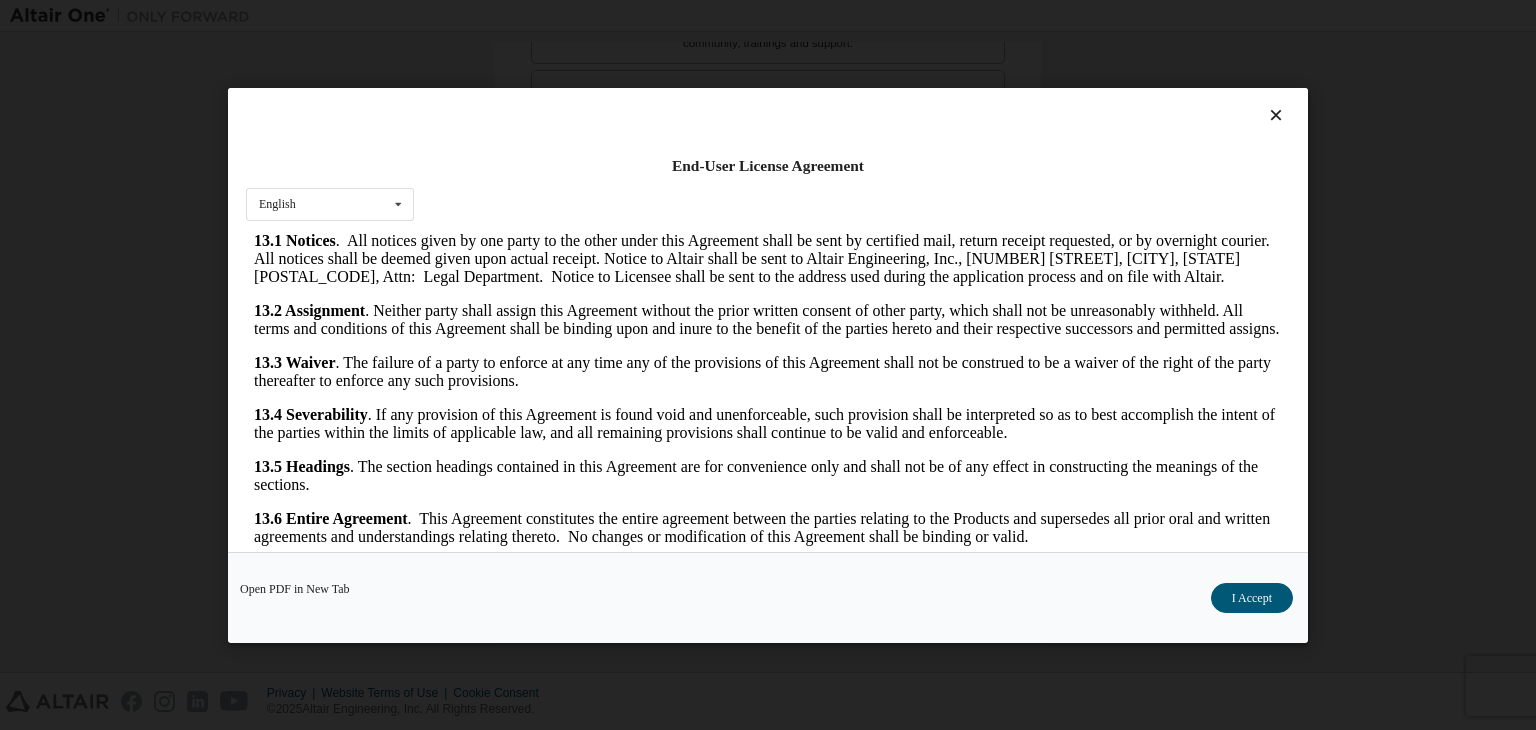 drag, startPoint x: 1276, startPoint y: 332, endPoint x: 1542, endPoint y: 822, distance: 557.5446 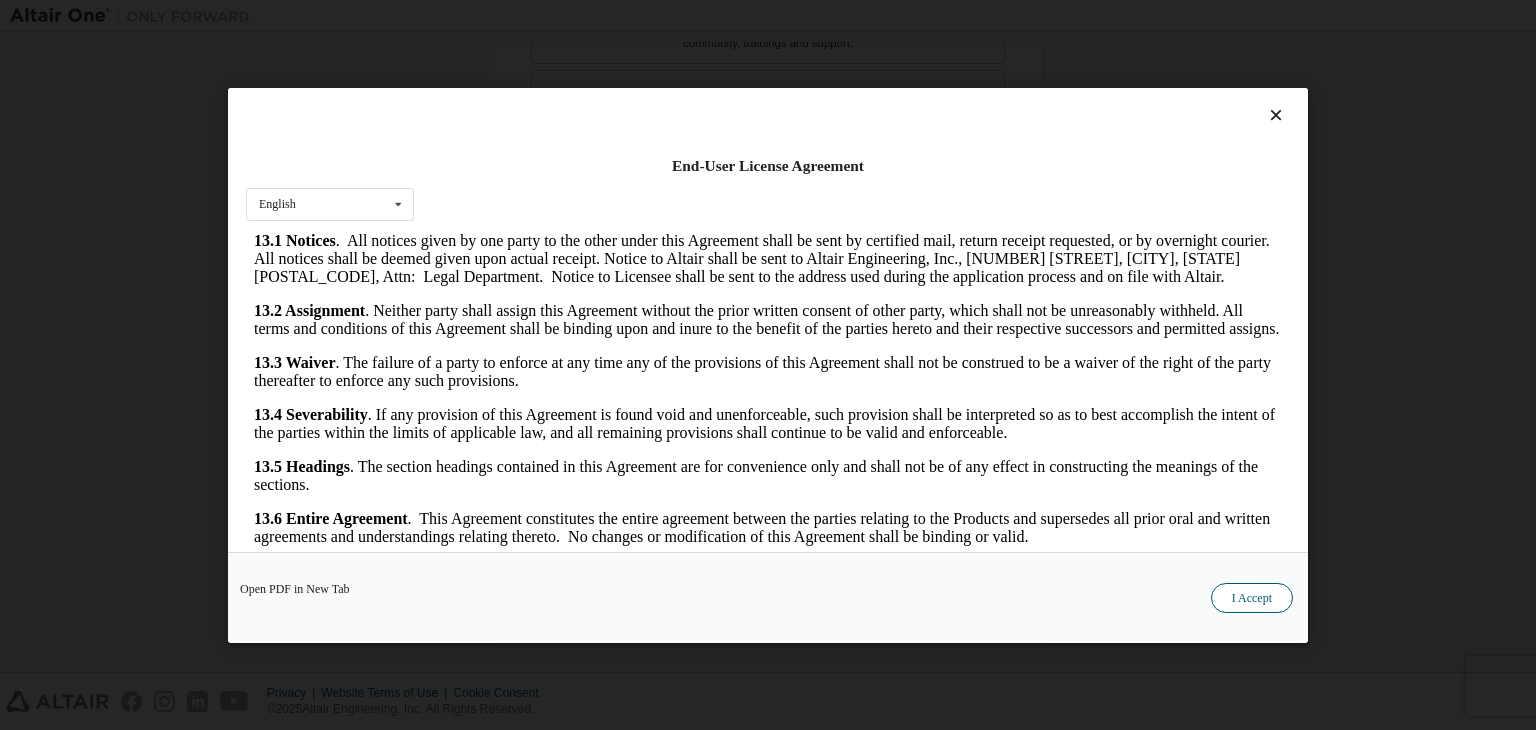 click on "I Accept" at bounding box center (1252, 598) 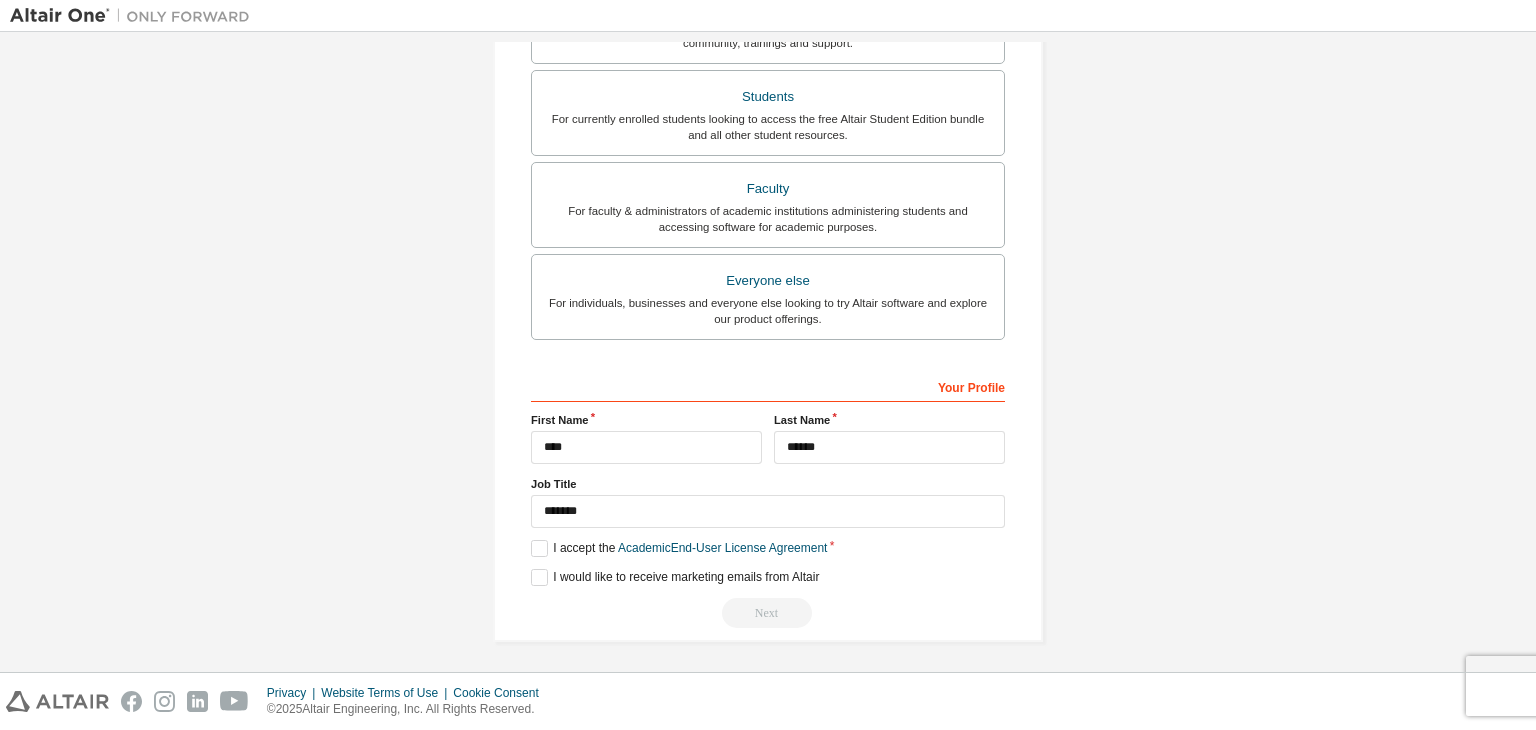 click on "Next" at bounding box center (768, 613) 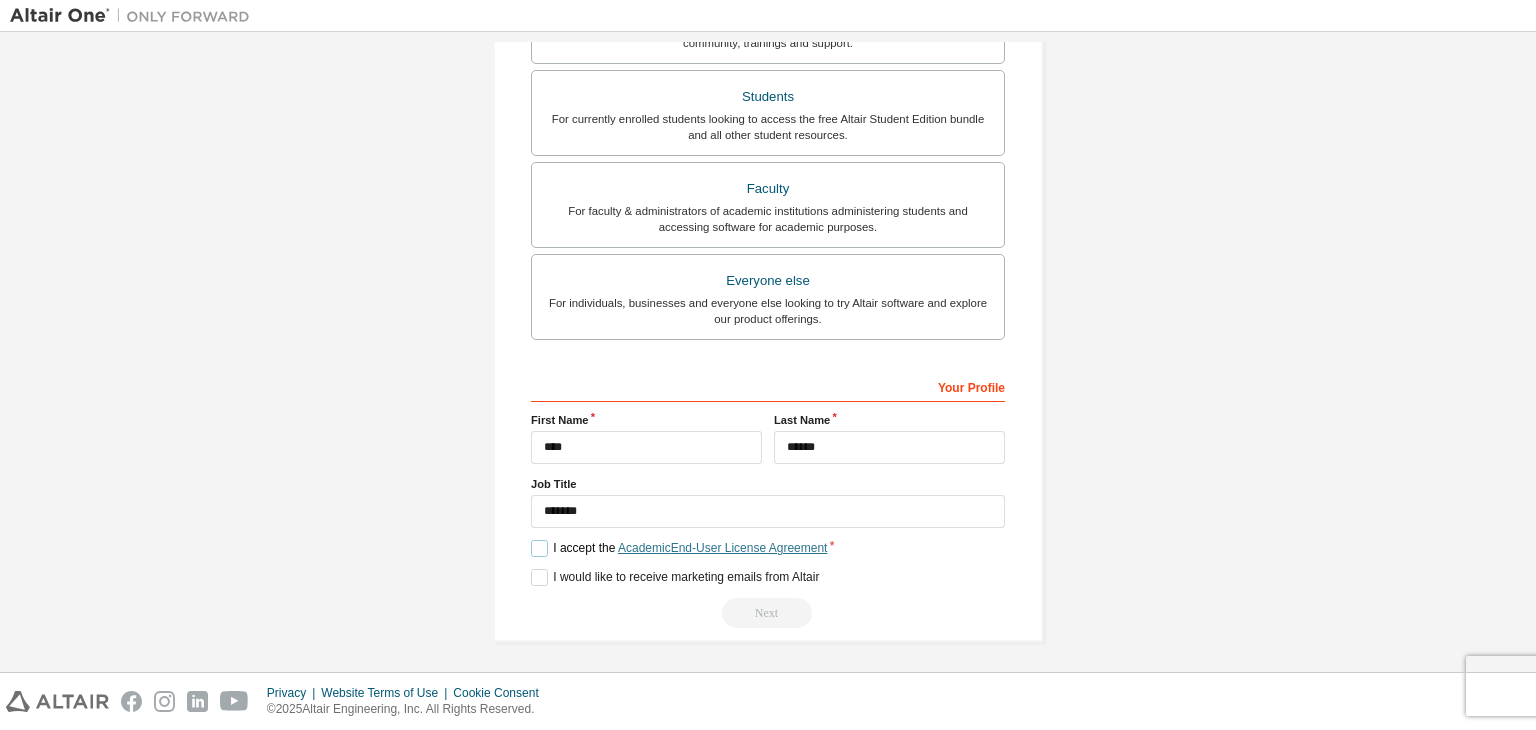 click on "Academic   End-User License Agreement" at bounding box center (722, 548) 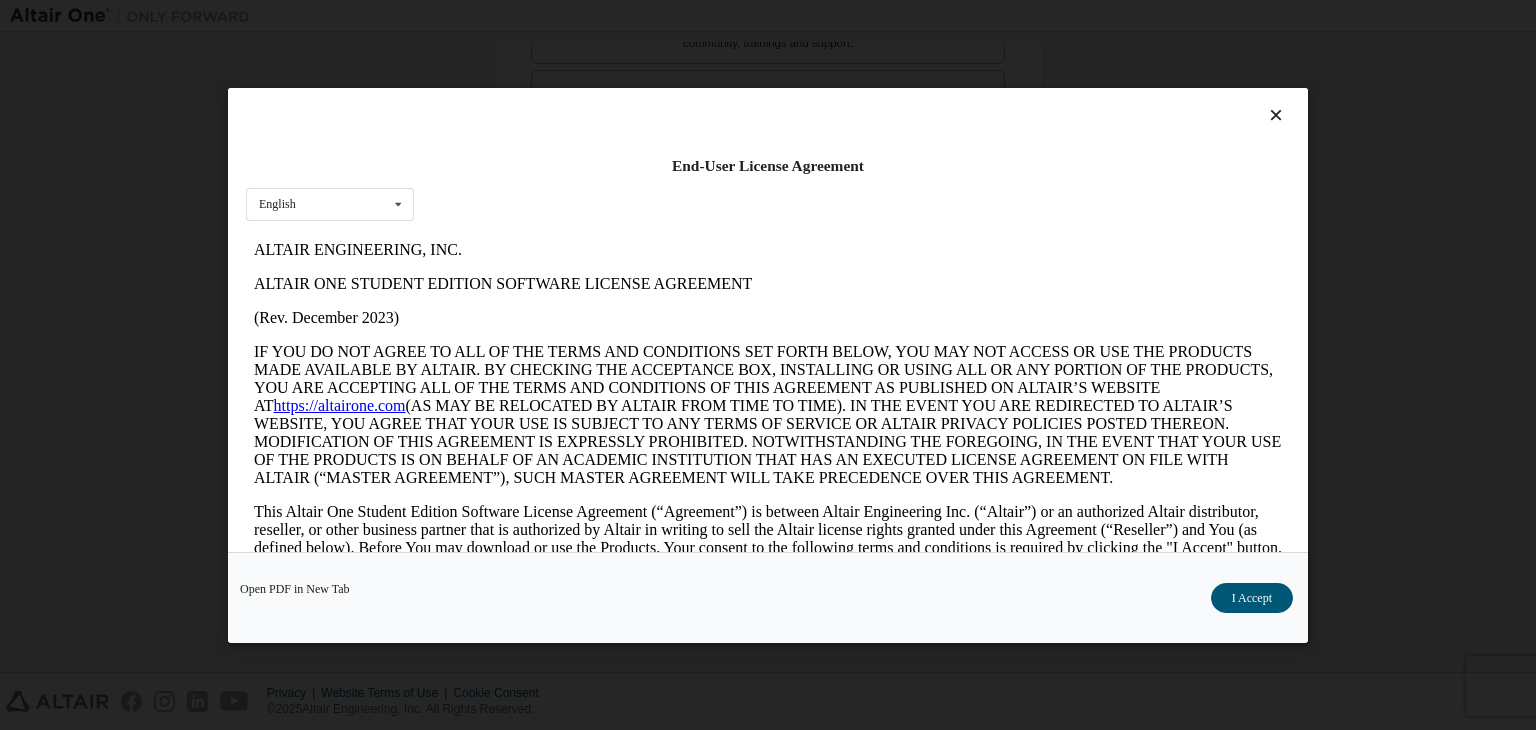 scroll, scrollTop: 0, scrollLeft: 0, axis: both 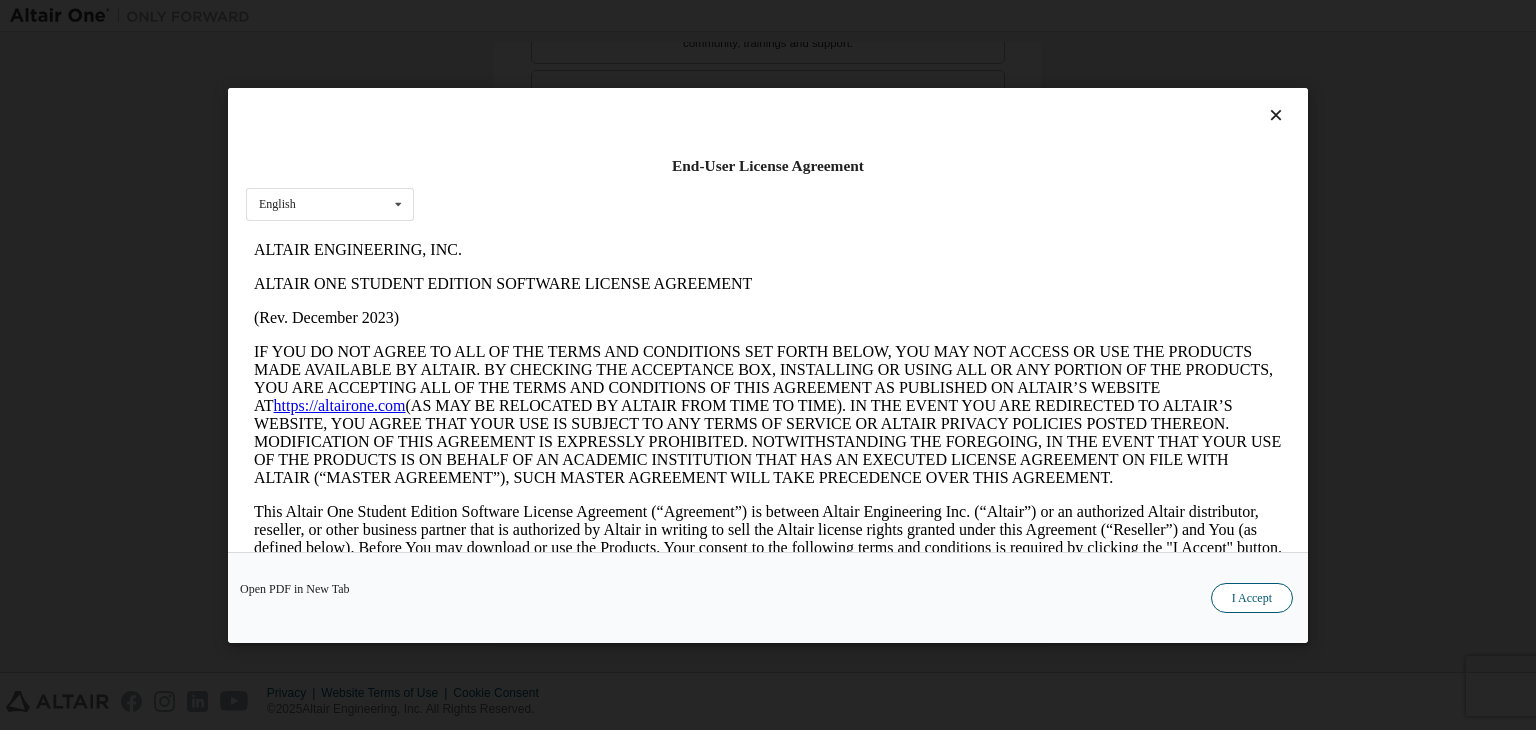 click on "I Accept" at bounding box center [1252, 598] 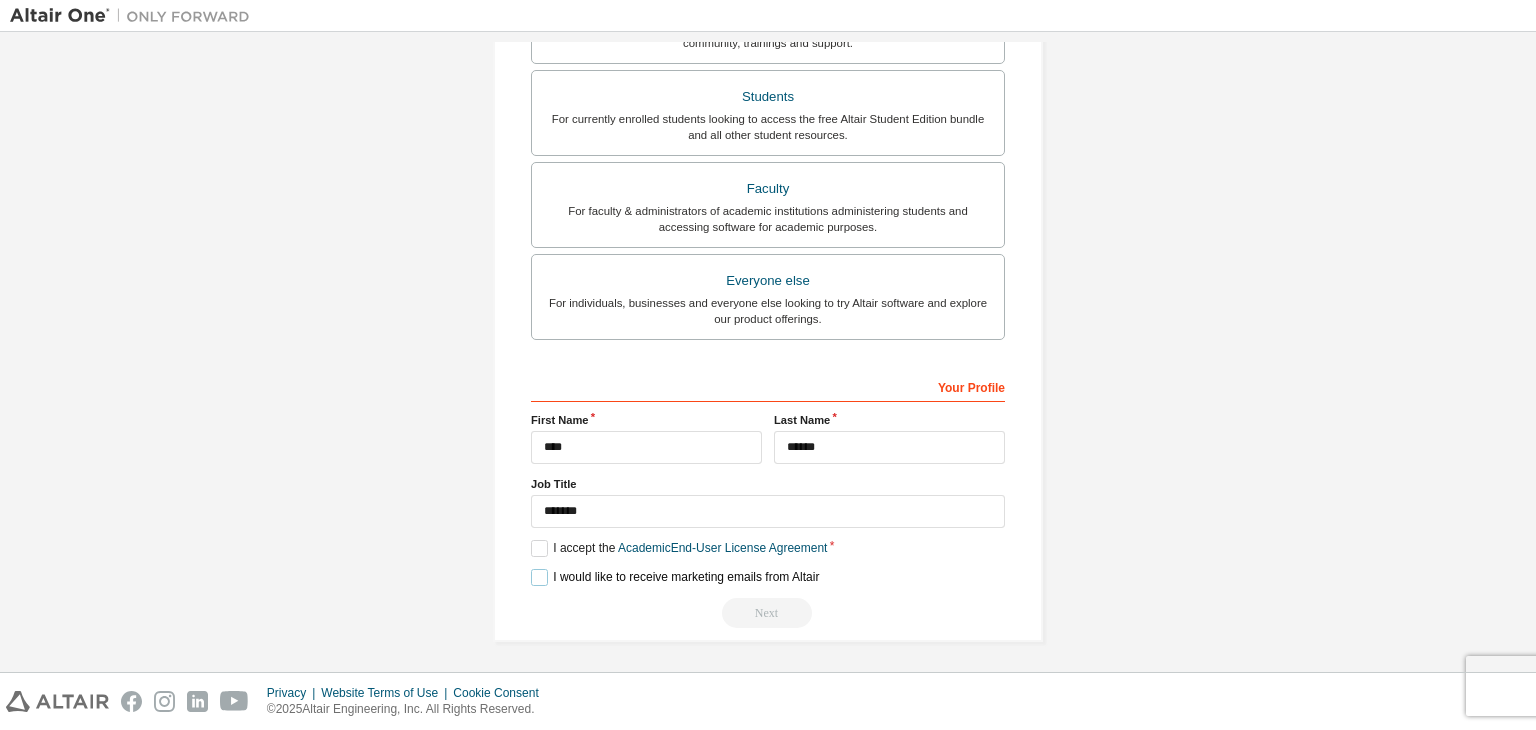 click on "I would like to receive marketing emails from Altair" at bounding box center (675, 577) 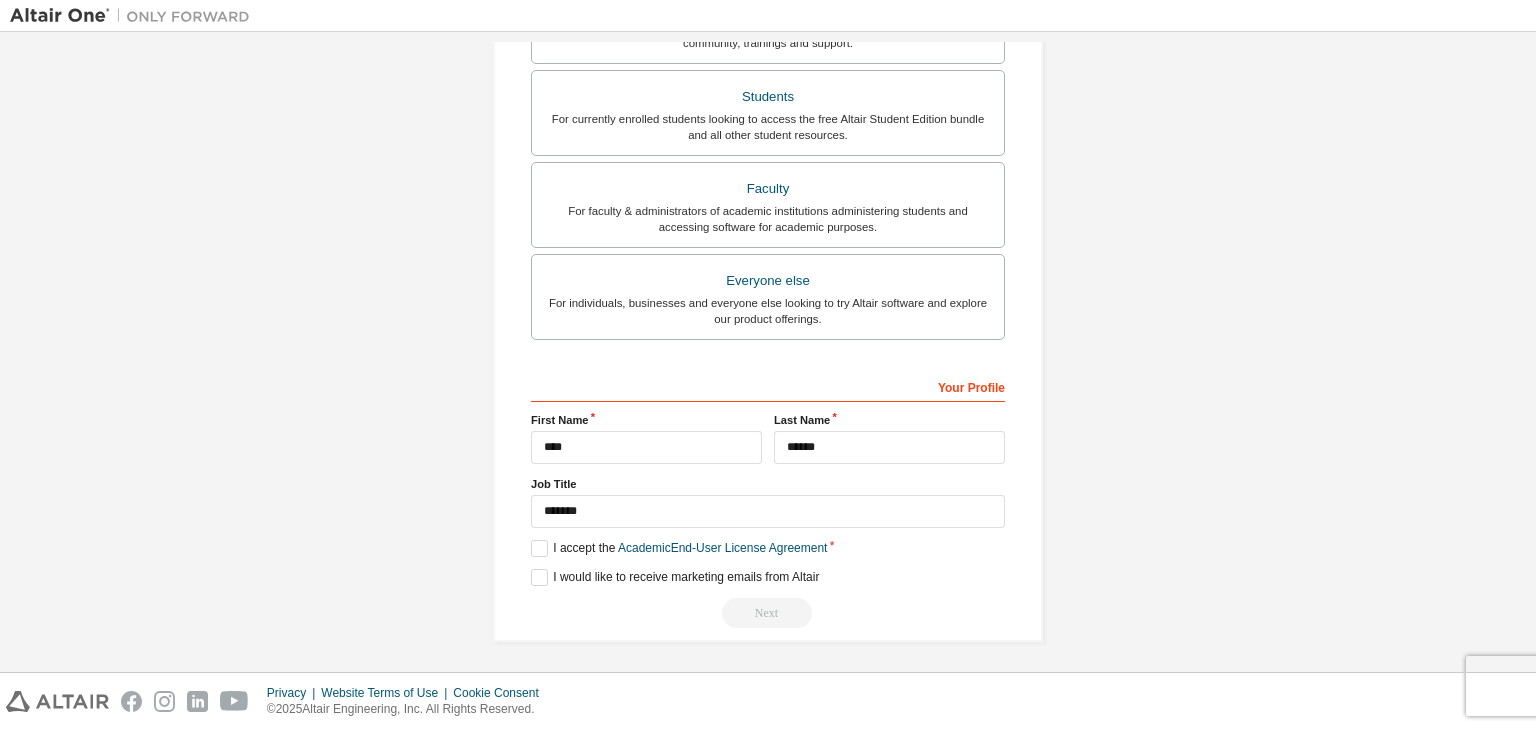 click on "**********" at bounding box center (768, 499) 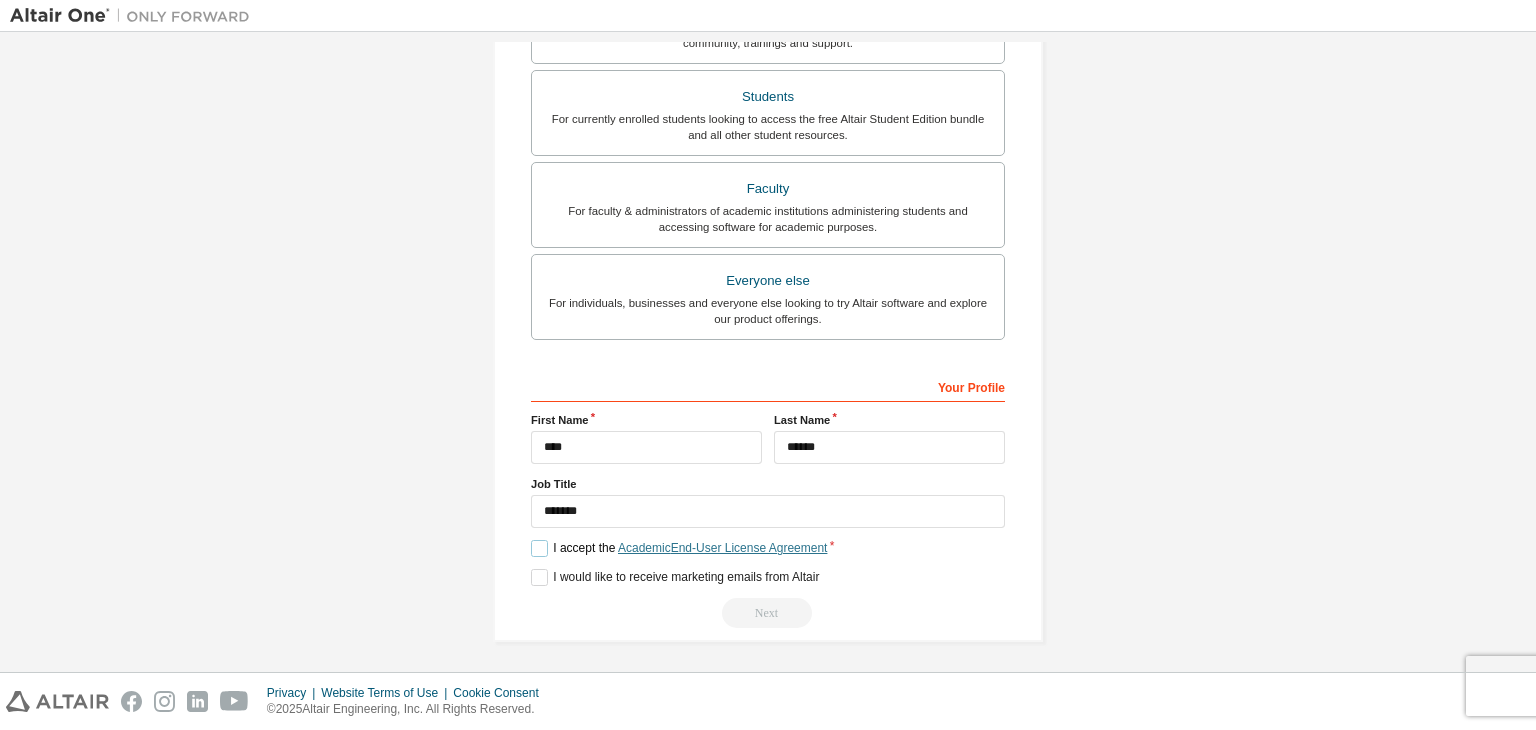 click on "Academic   End-User License Agreement" at bounding box center (722, 548) 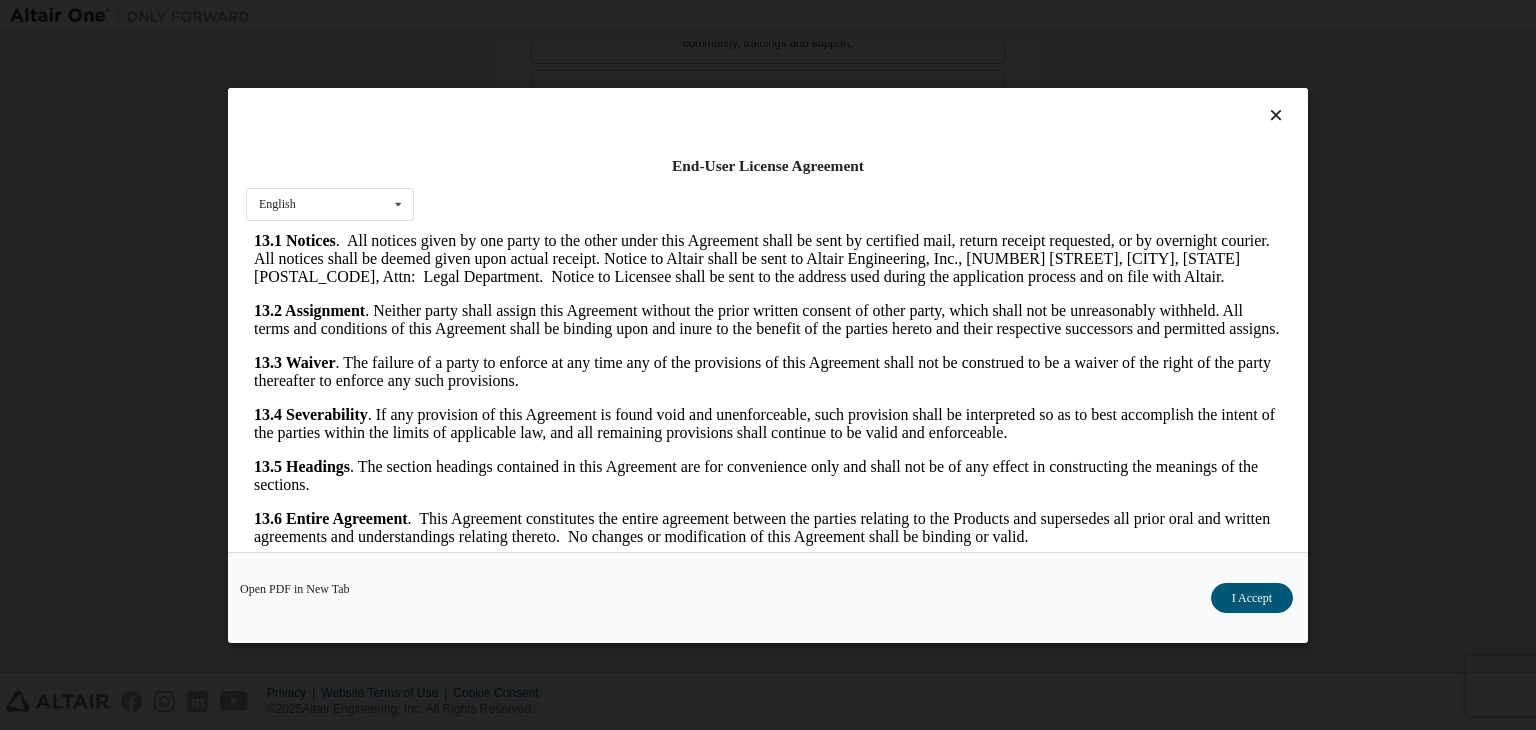 scroll, scrollTop: 4522, scrollLeft: 0, axis: vertical 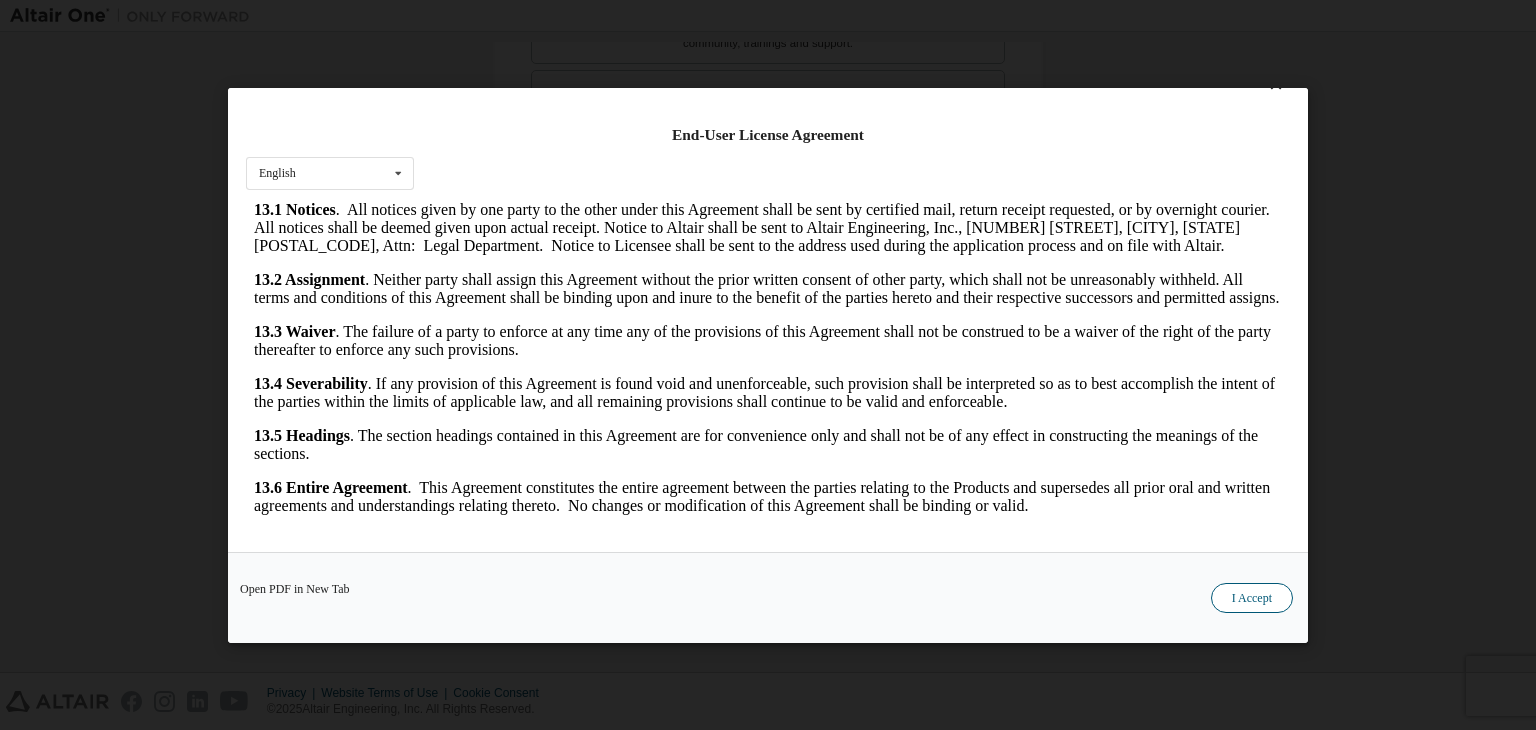 click on "I Accept" at bounding box center (1252, 598) 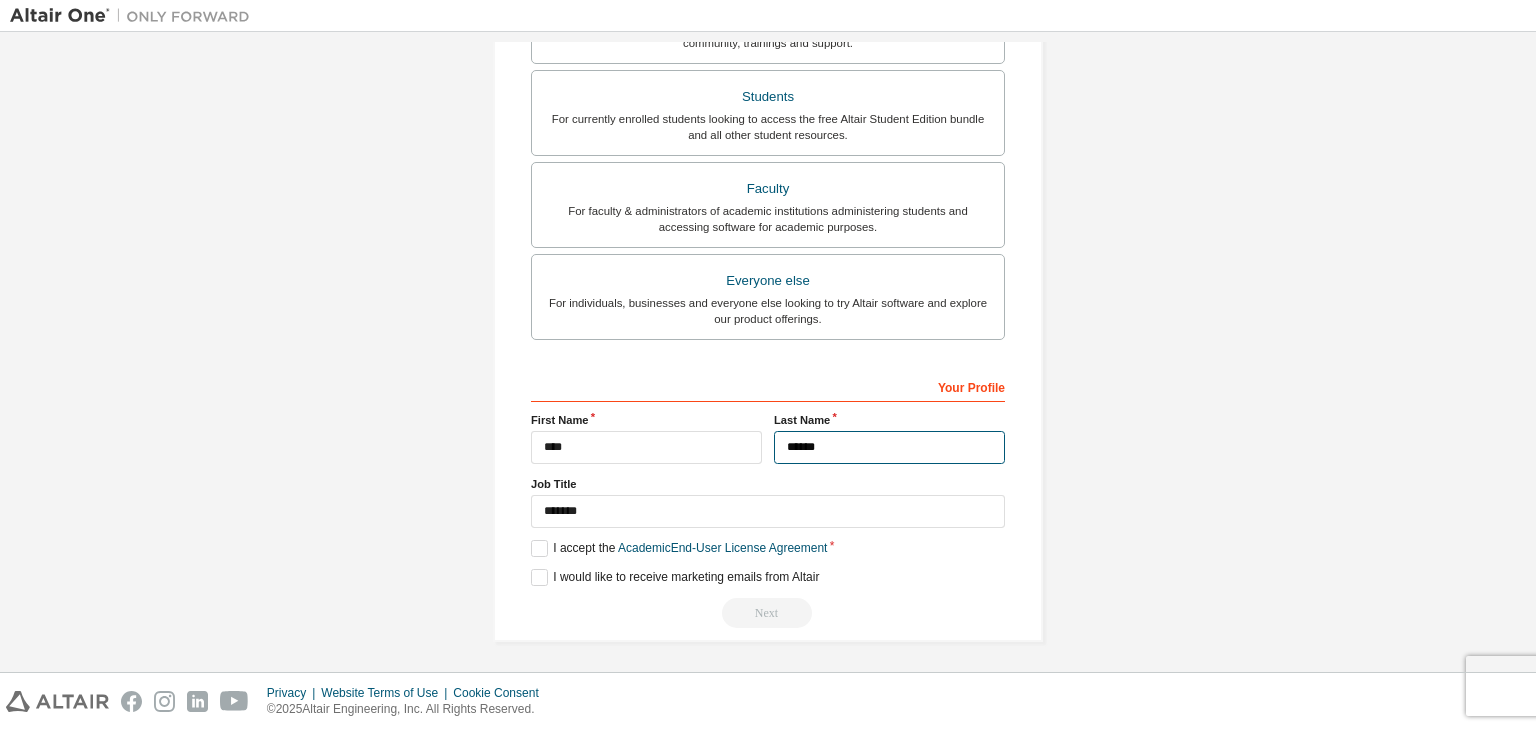 click on "******" at bounding box center [889, 447] 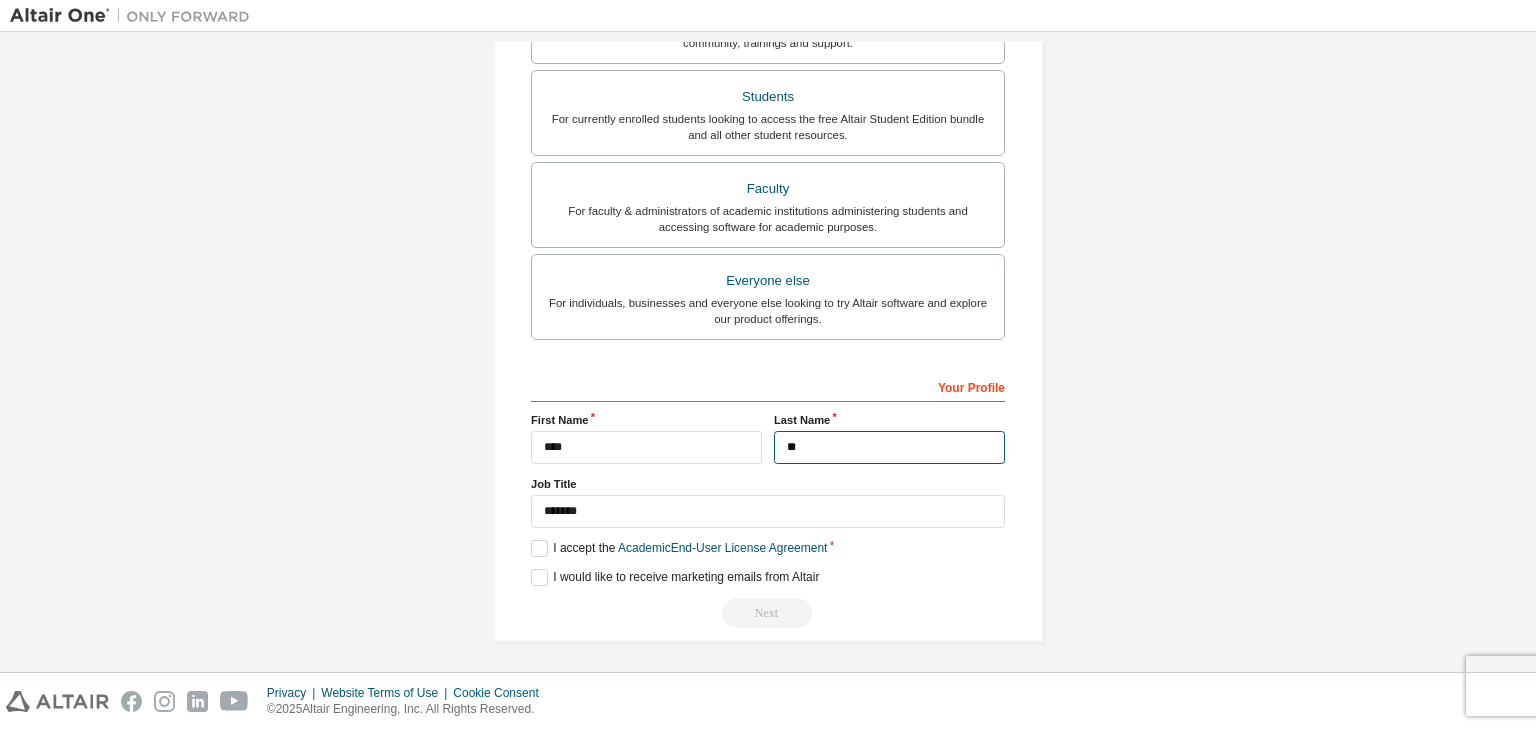 type on "**" 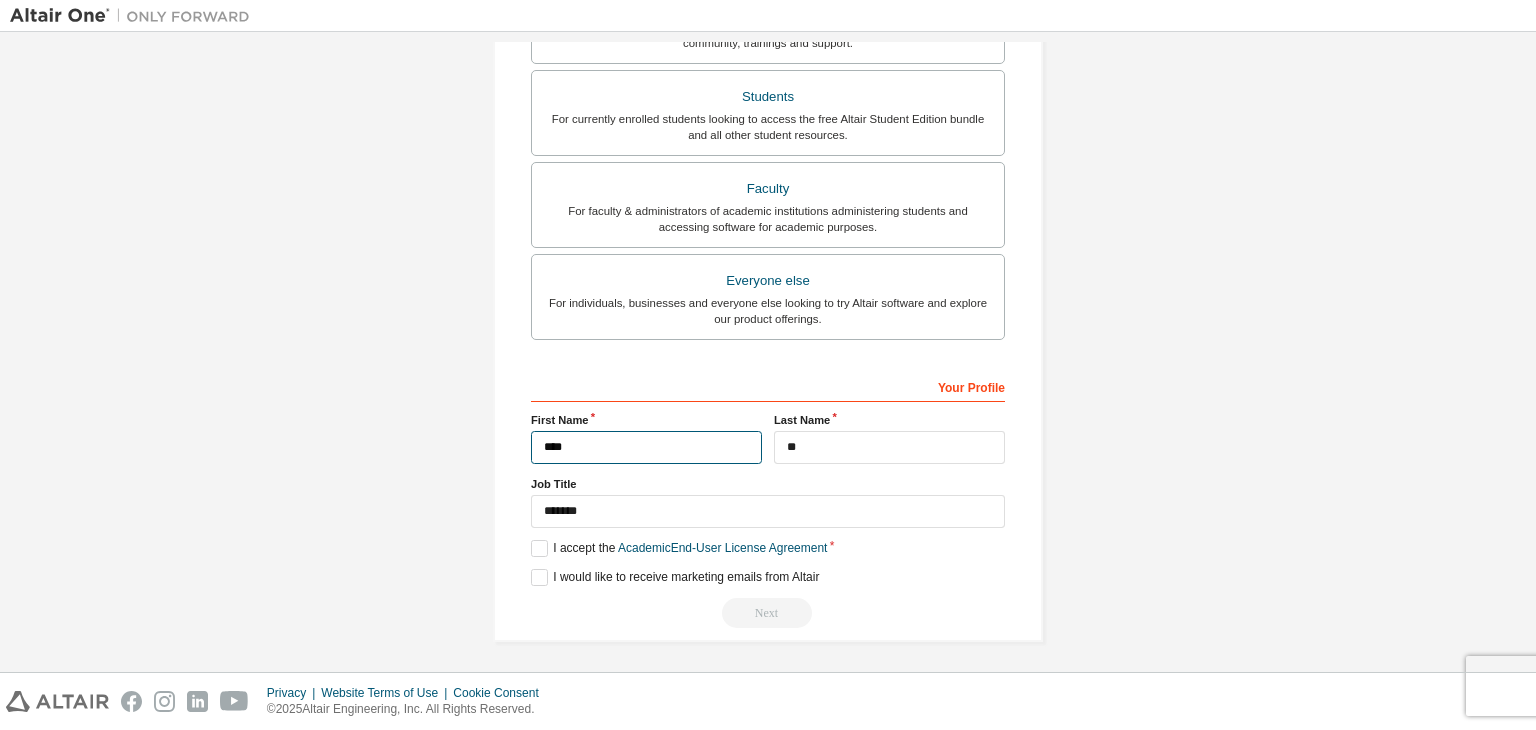 click on "****" at bounding box center [646, 447] 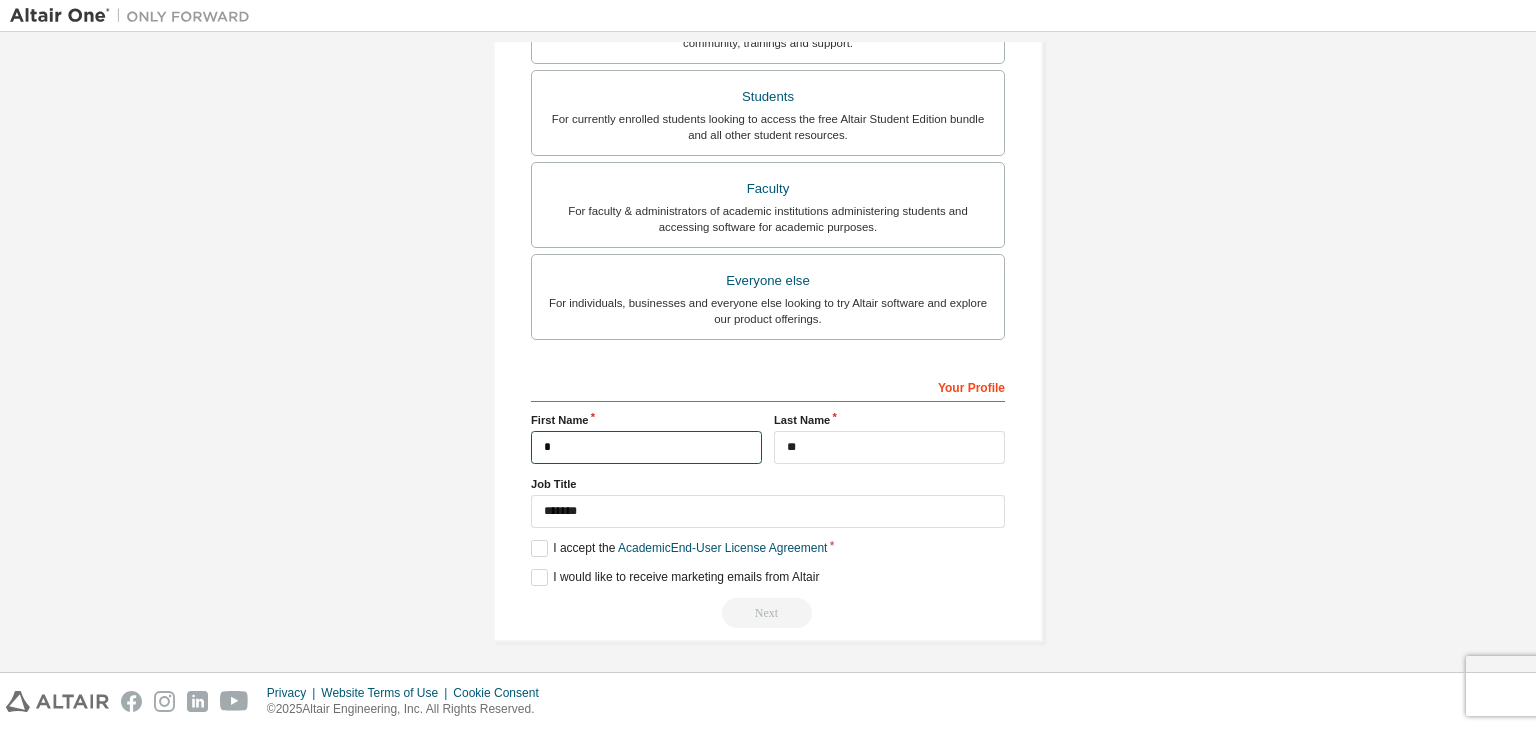 type on "*" 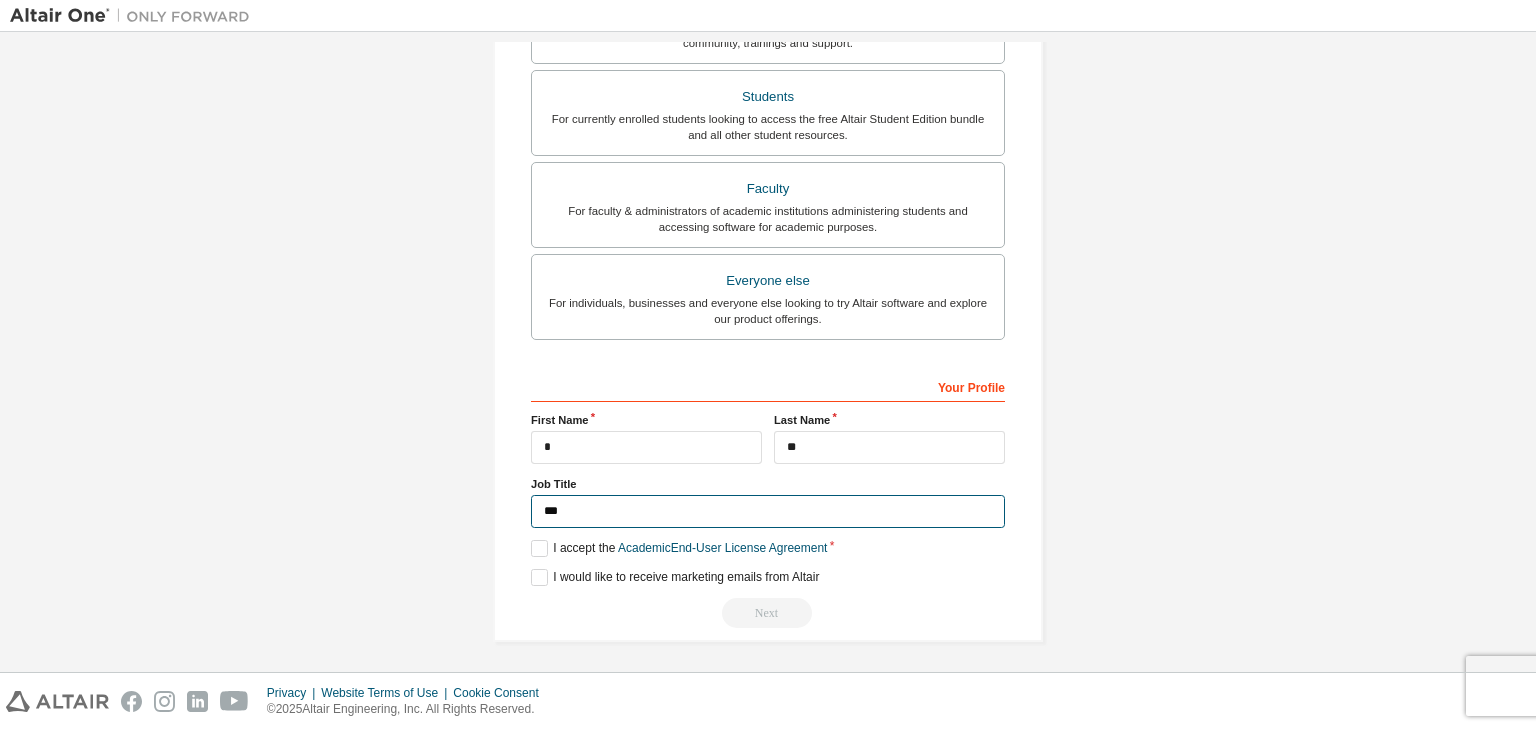 type on "***" 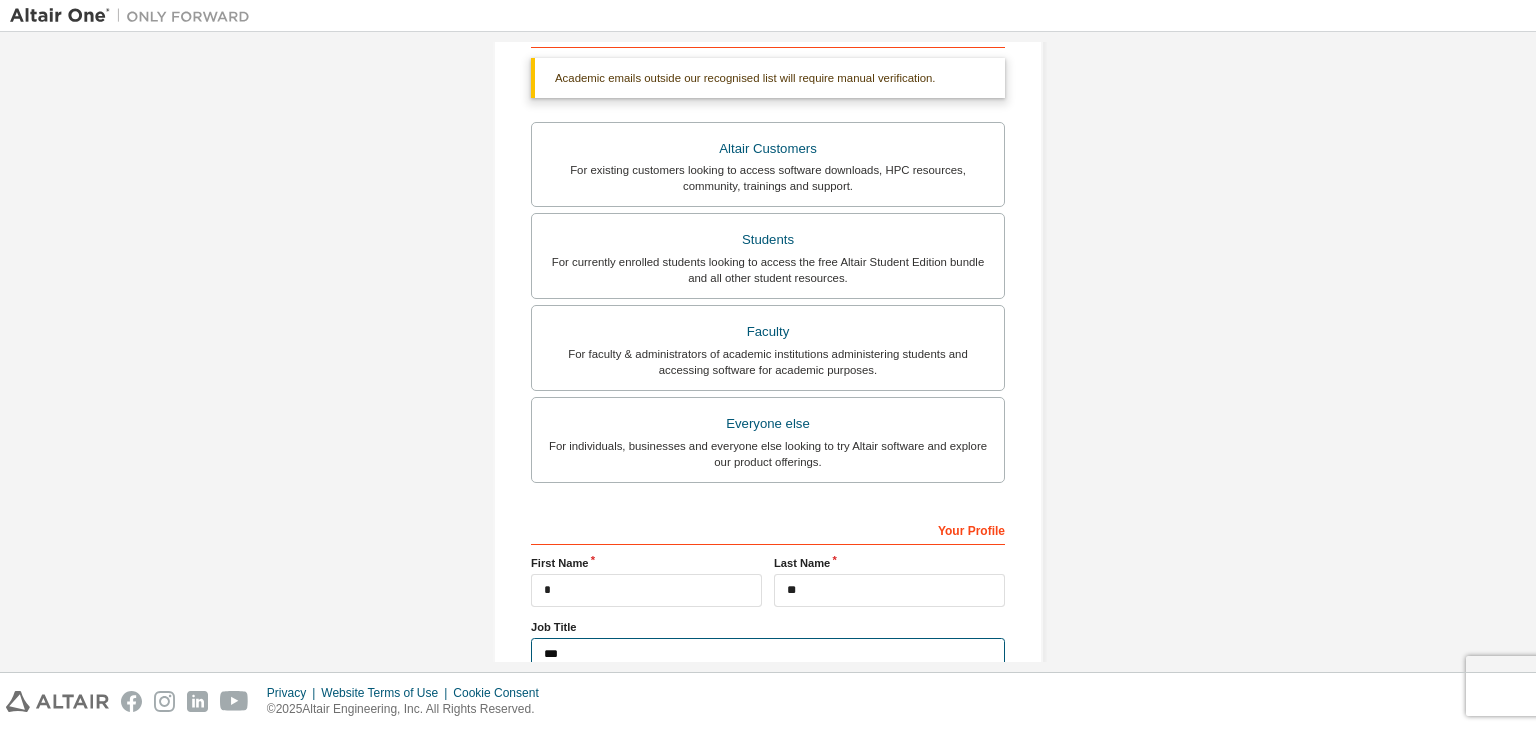 scroll, scrollTop: 87, scrollLeft: 0, axis: vertical 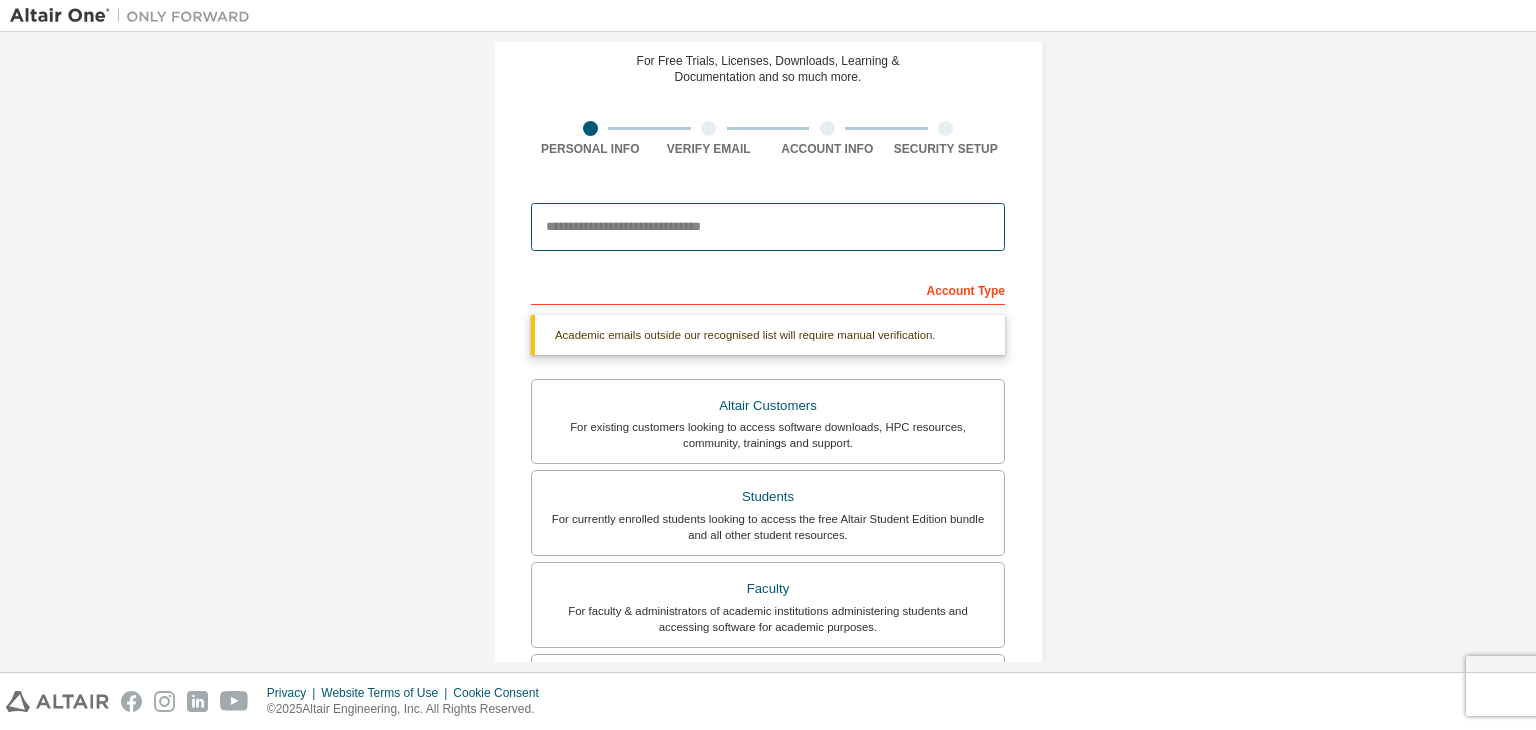 click at bounding box center (768, 227) 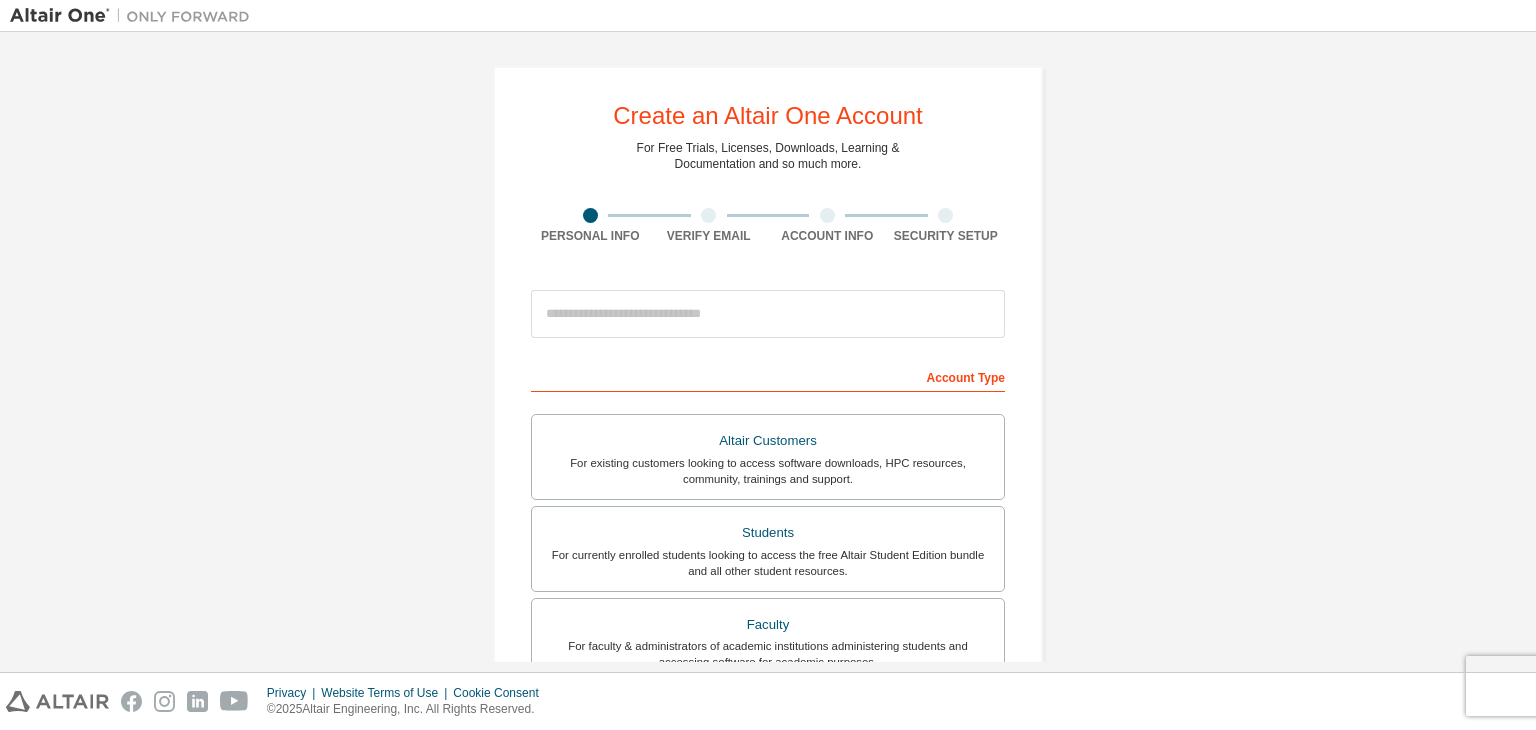 scroll, scrollTop: 0, scrollLeft: 0, axis: both 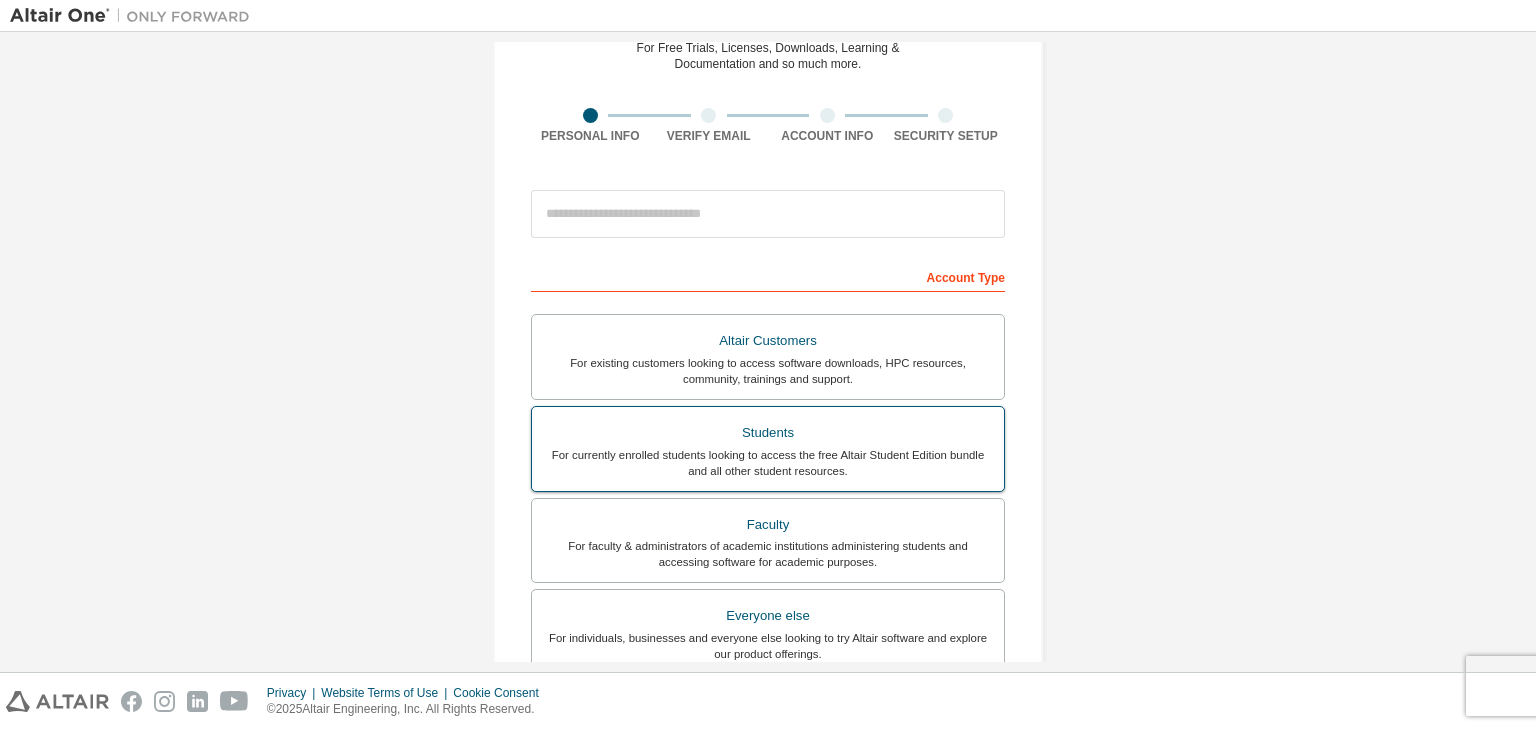 click on "For currently enrolled students looking to access the free Altair Student Edition bundle and all other student resources." at bounding box center [768, 463] 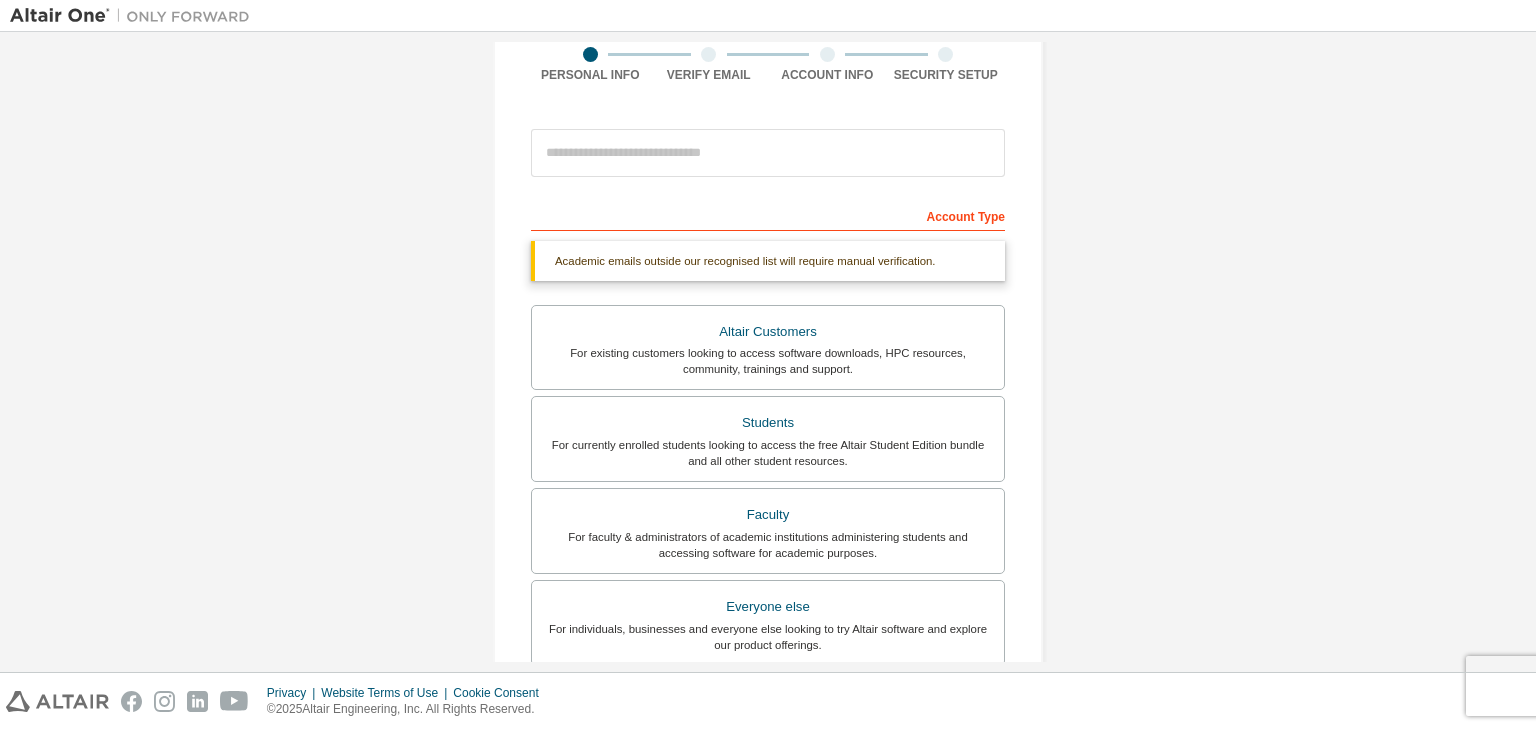 scroll, scrollTop: 0, scrollLeft: 0, axis: both 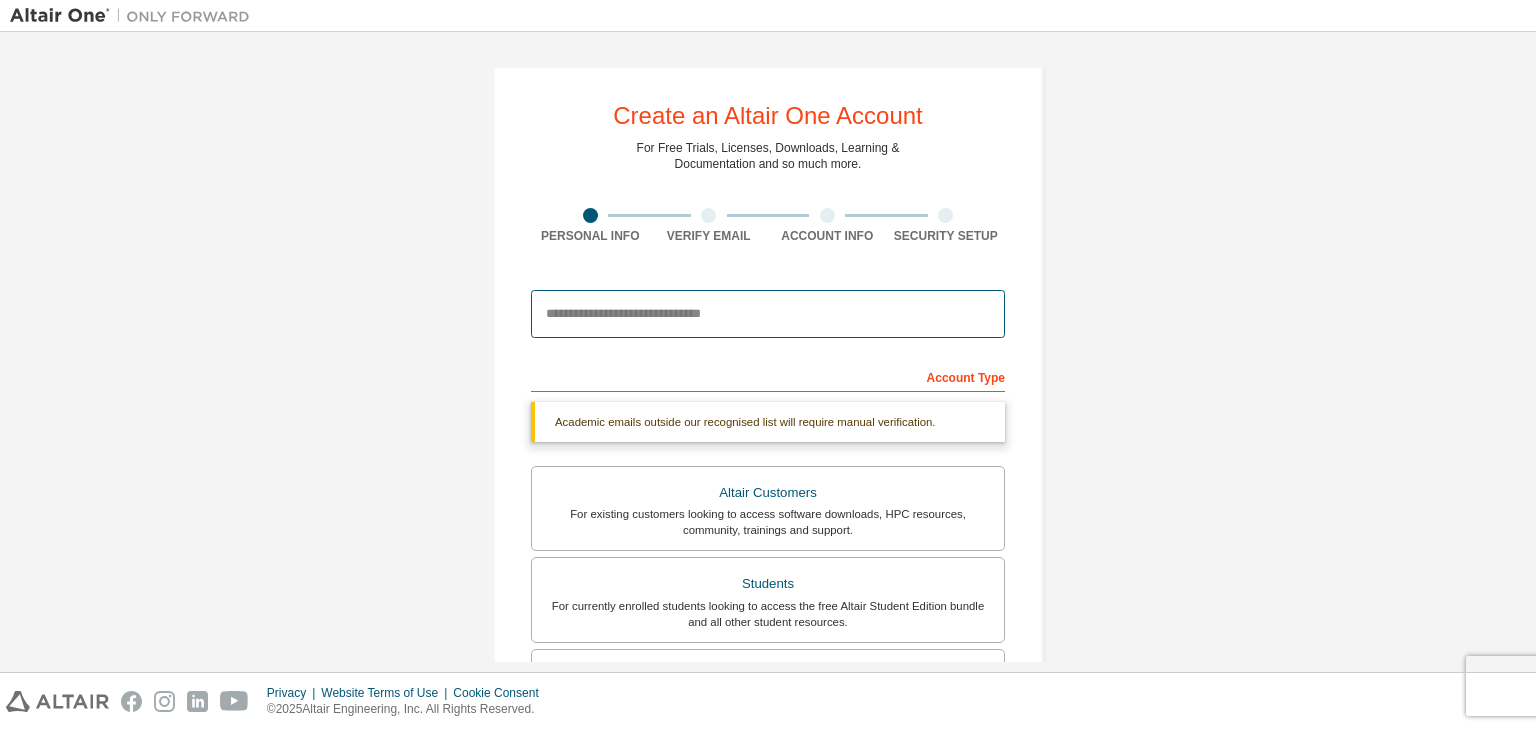 click at bounding box center (768, 314) 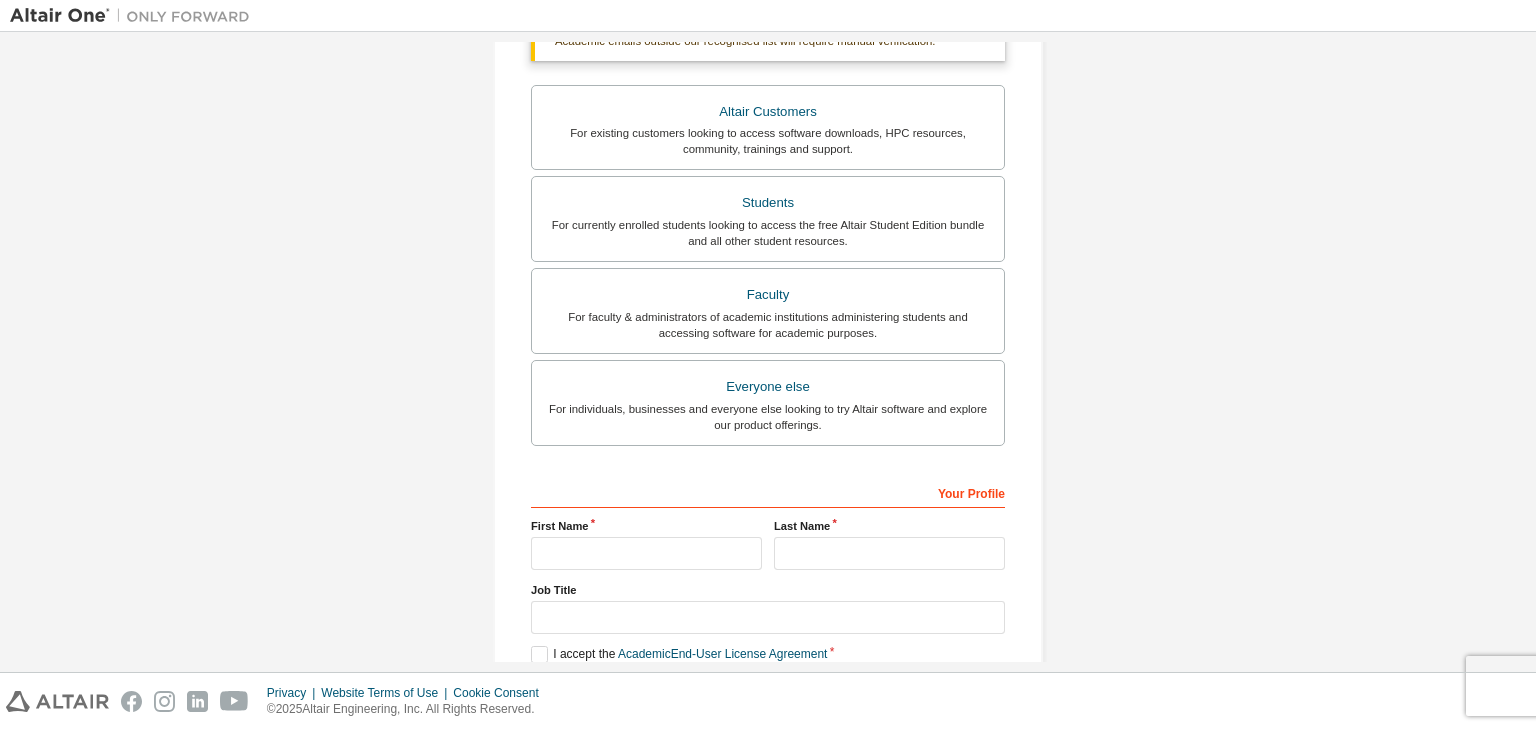 scroll, scrollTop: 487, scrollLeft: 0, axis: vertical 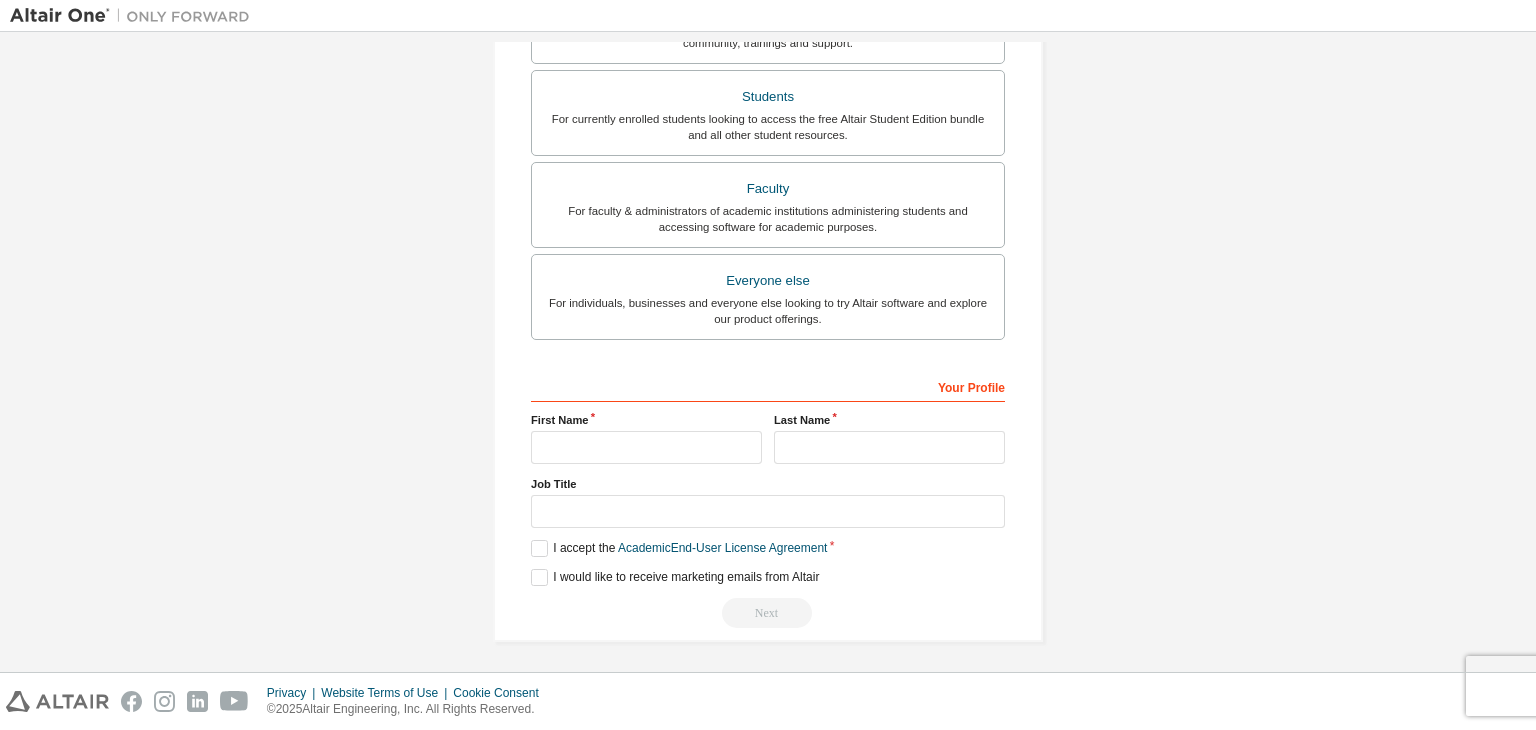 type on "**********" 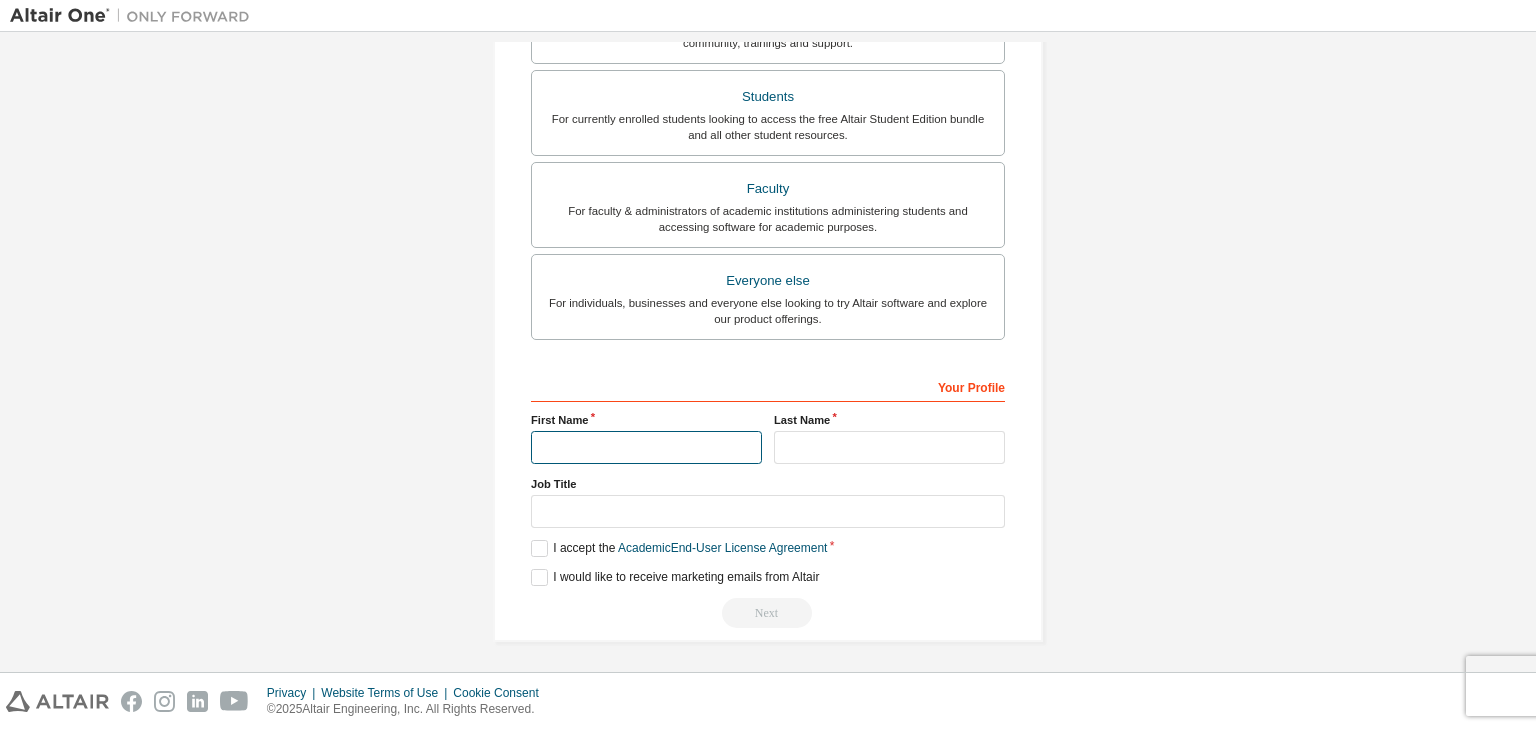 click at bounding box center (646, 447) 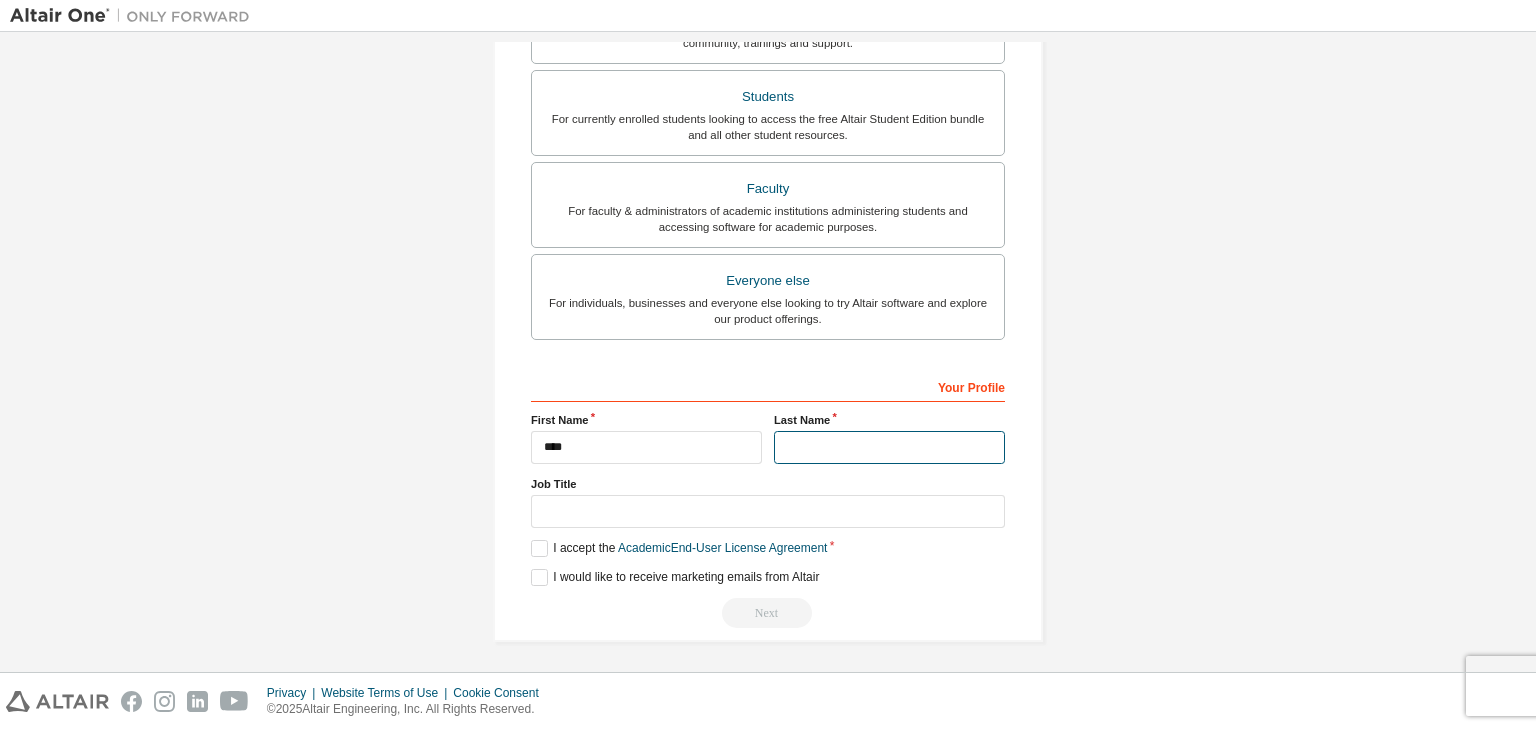click at bounding box center [889, 447] 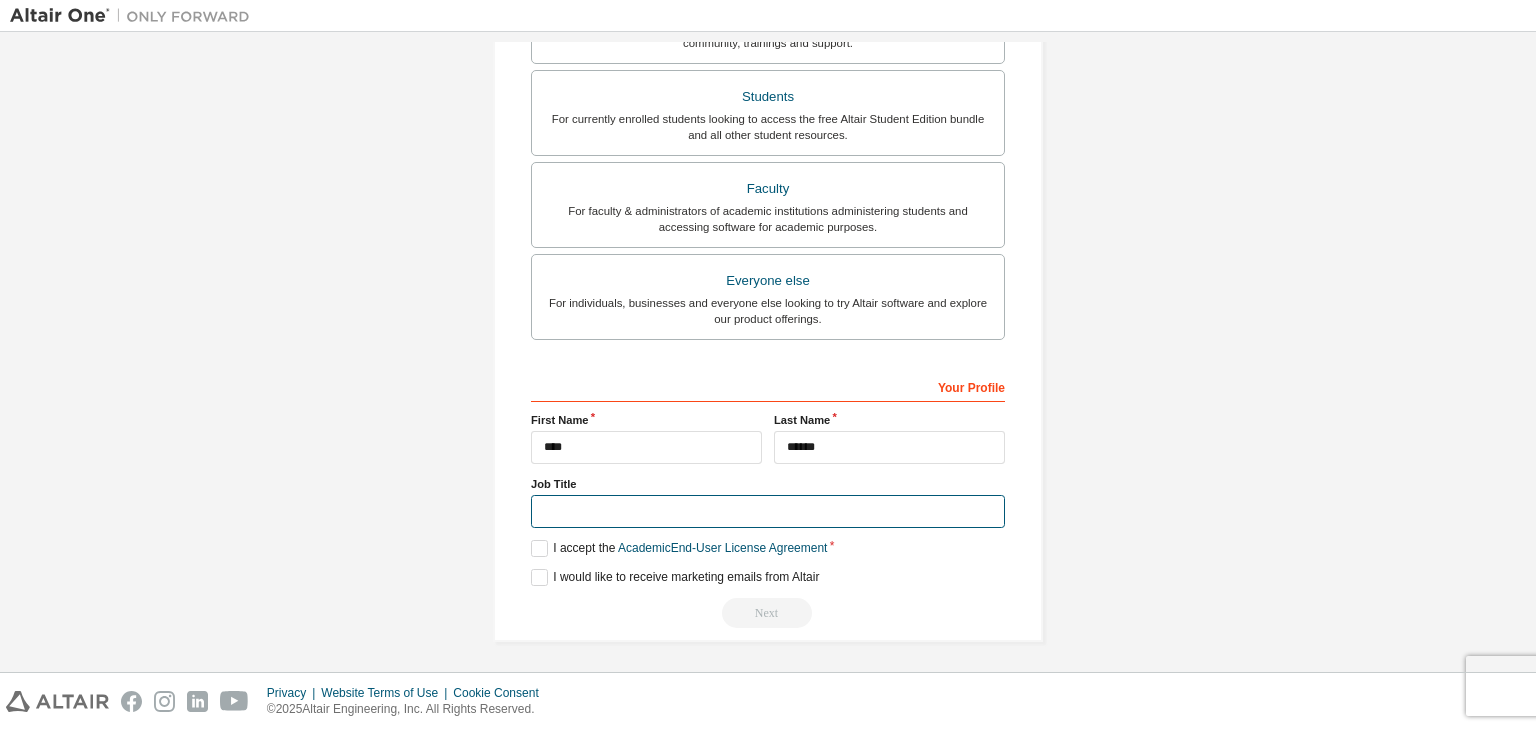 click at bounding box center (768, 511) 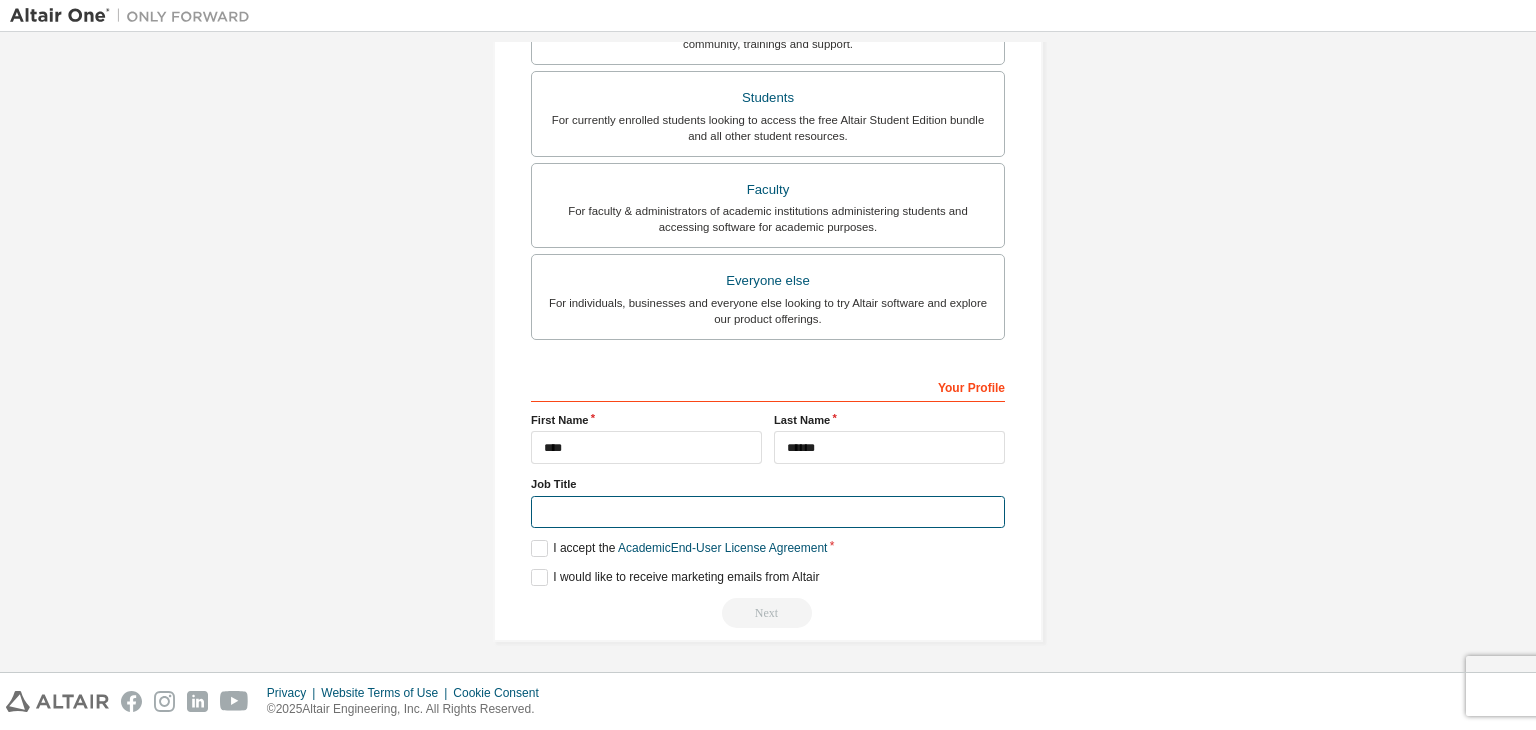 type on "***" 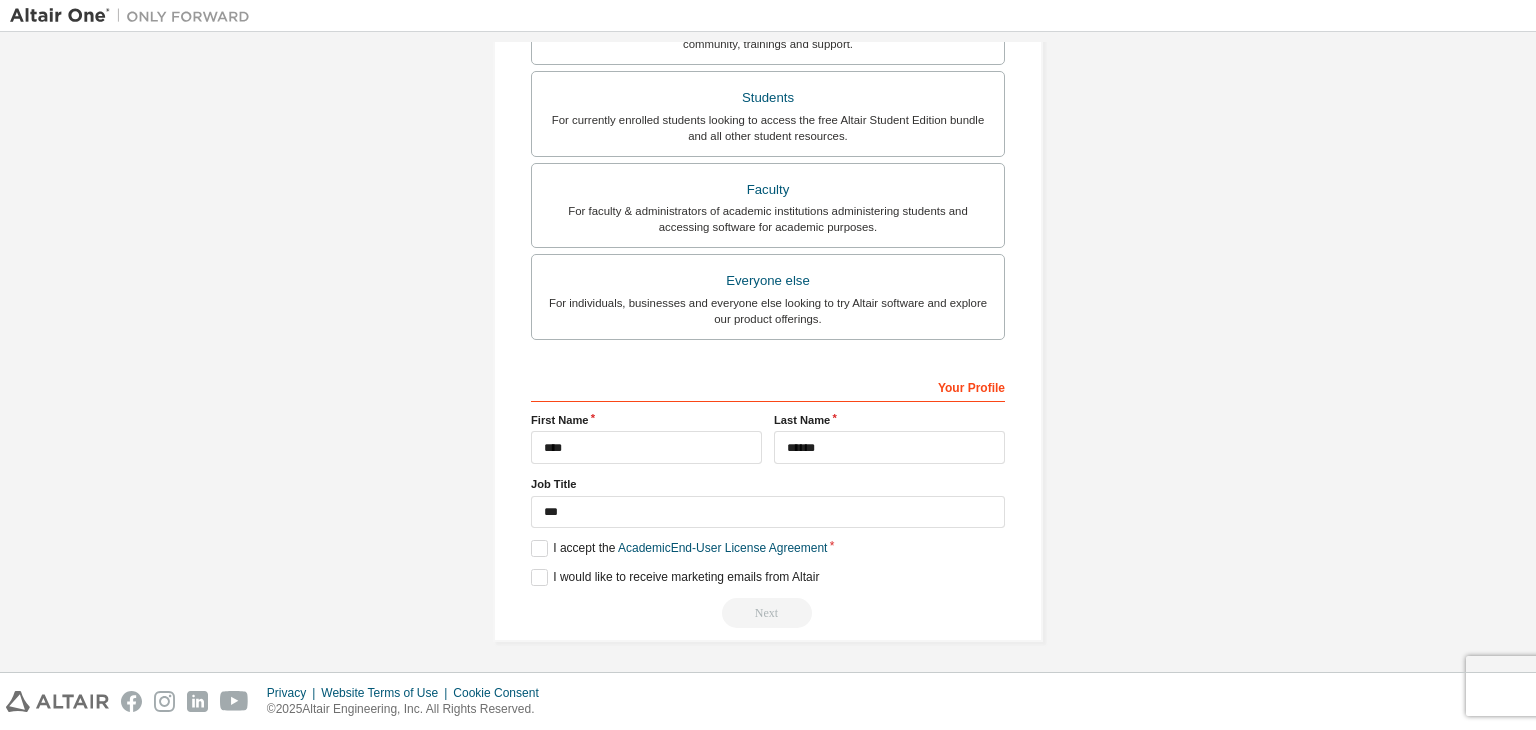 click on "**********" at bounding box center [768, 136] 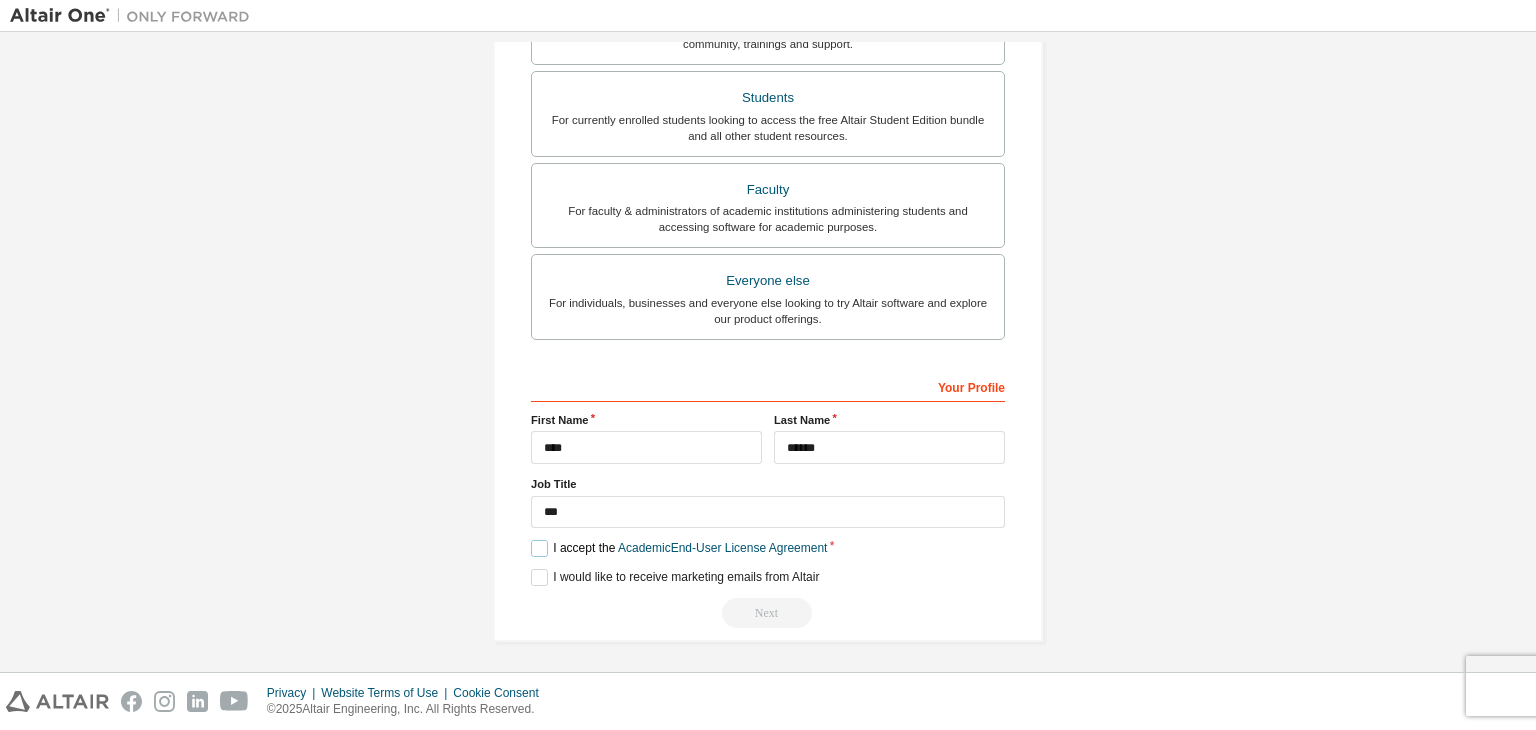 click on "I accept the   Academic   End-User License Agreement" at bounding box center (679, 548) 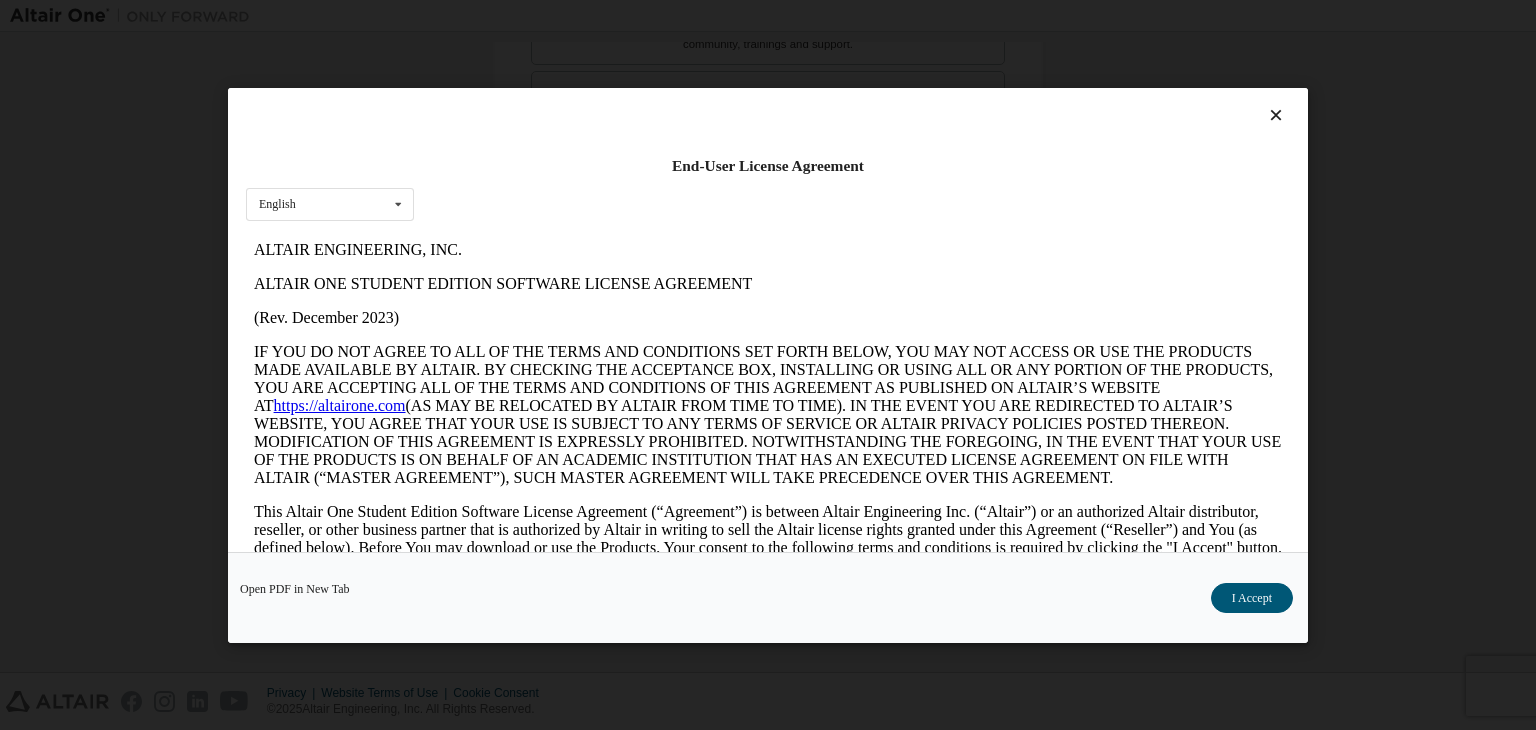 scroll, scrollTop: 0, scrollLeft: 0, axis: both 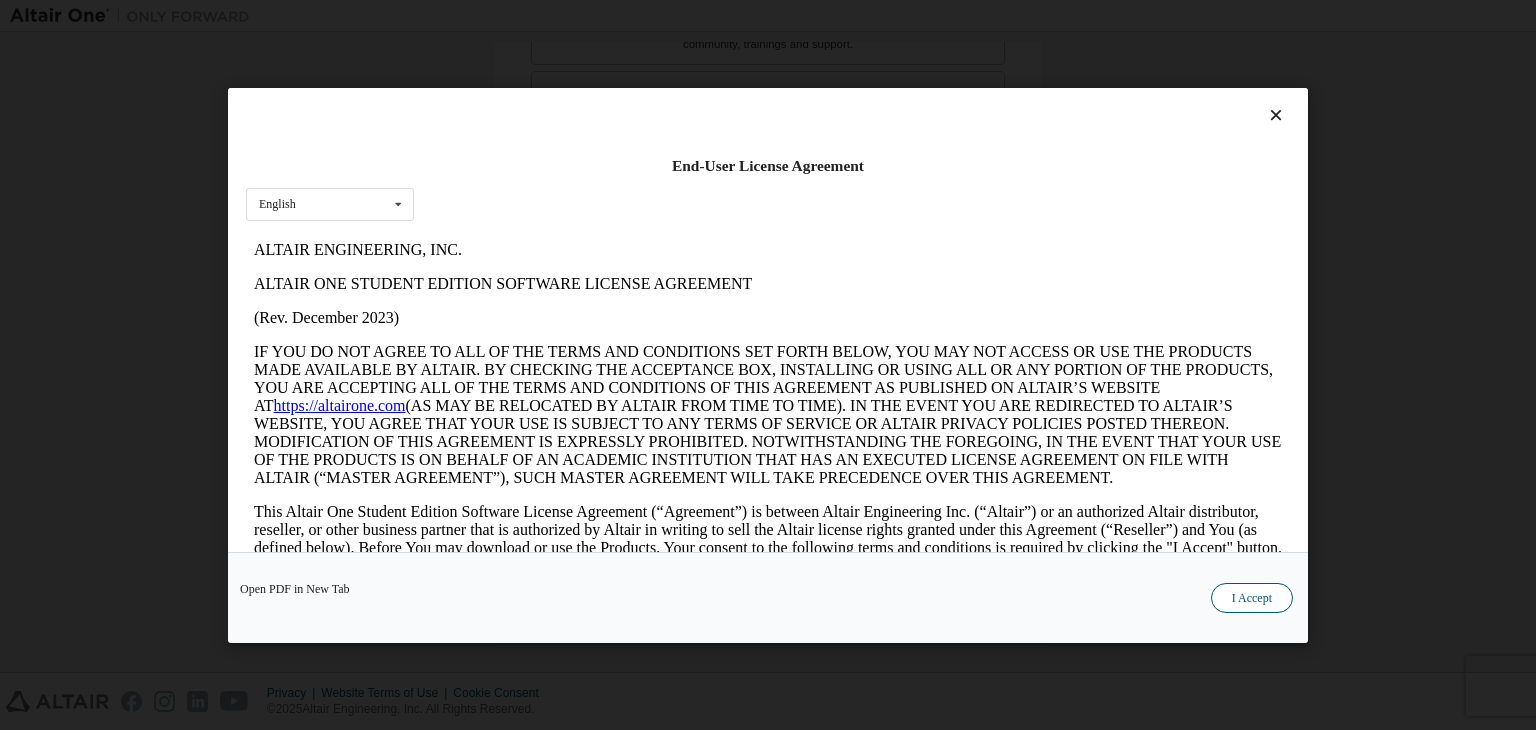 click on "I Accept" at bounding box center (1252, 598) 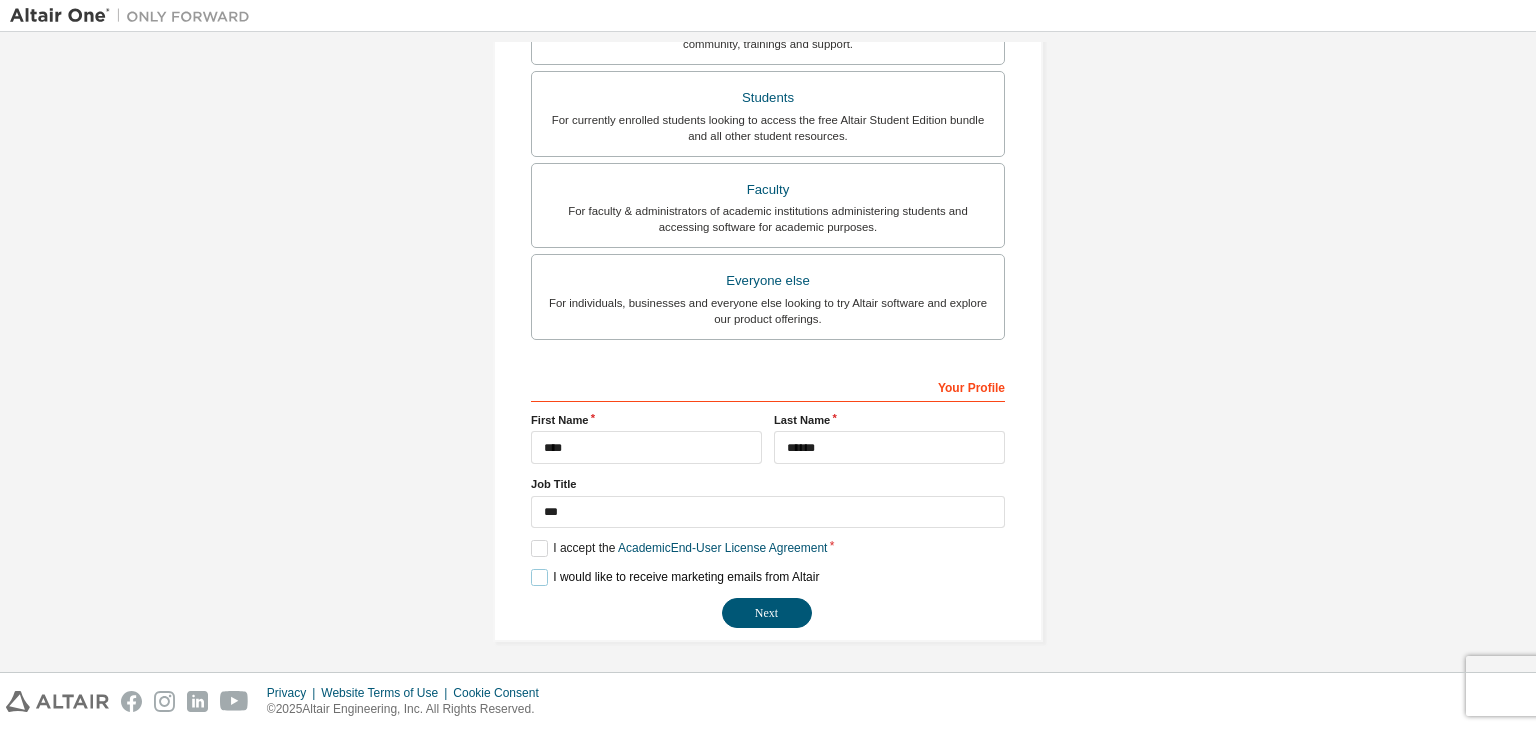 click on "I would like to receive marketing emails from Altair" at bounding box center [675, 577] 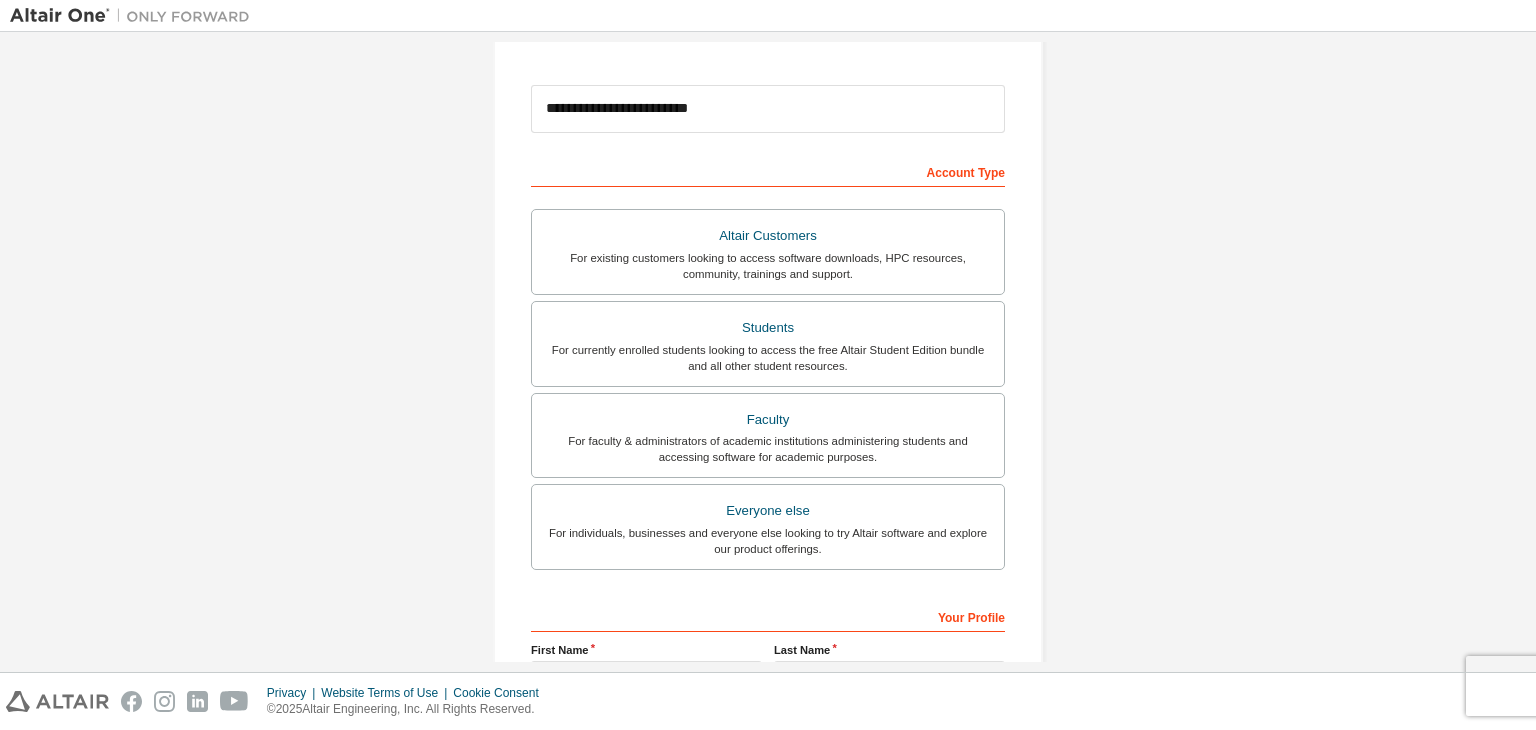 scroll, scrollTop: 400, scrollLeft: 0, axis: vertical 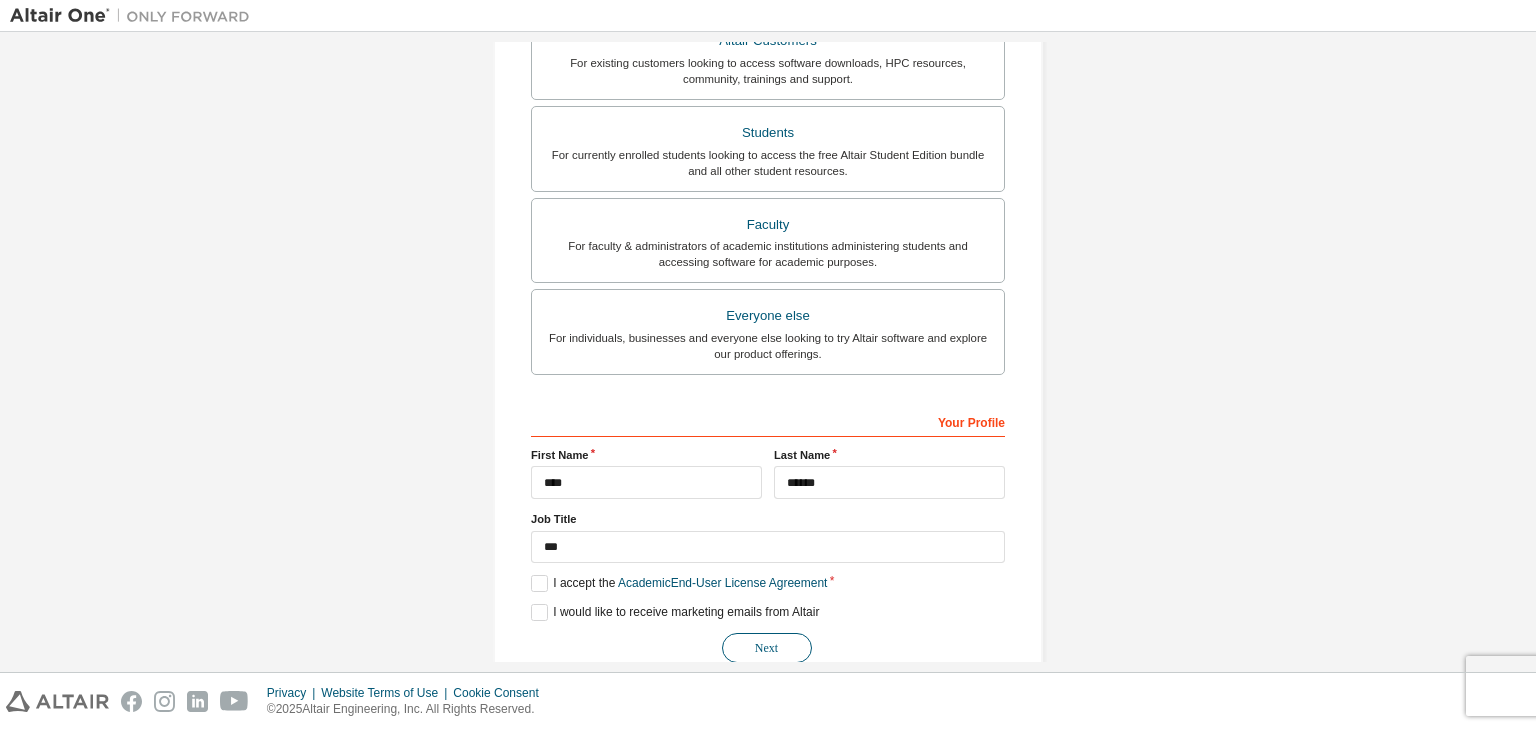 click on "Next" at bounding box center (767, 648) 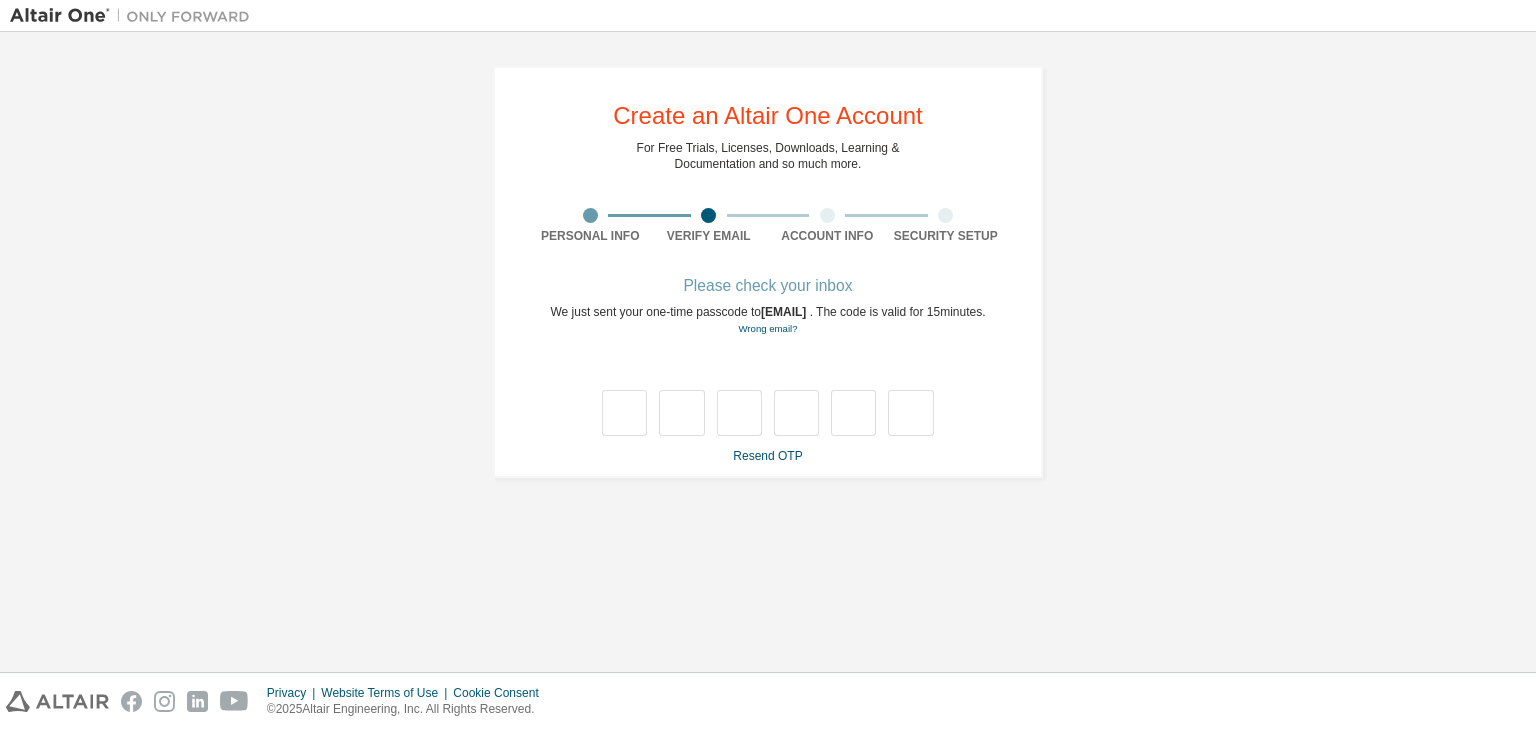 scroll, scrollTop: 0, scrollLeft: 0, axis: both 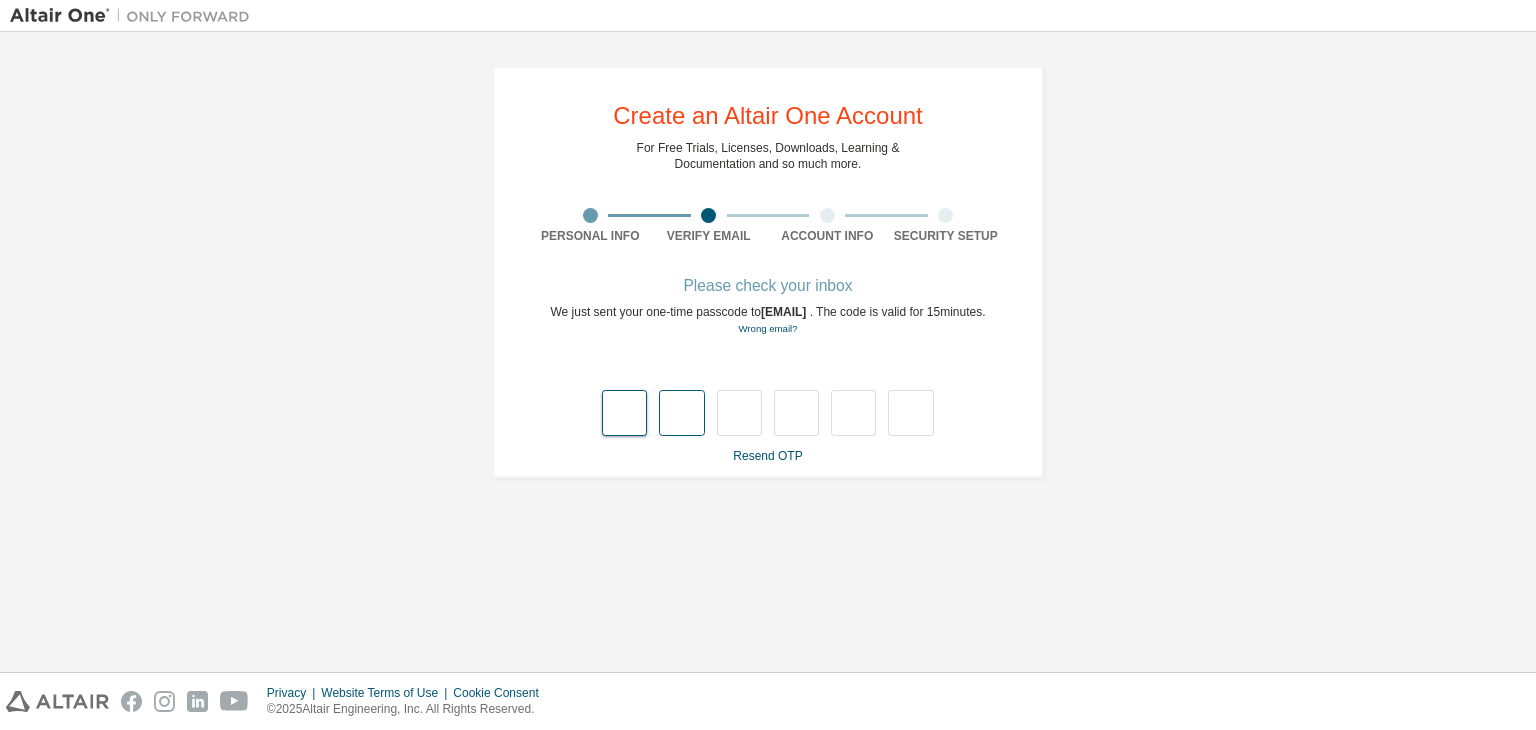 type on "*" 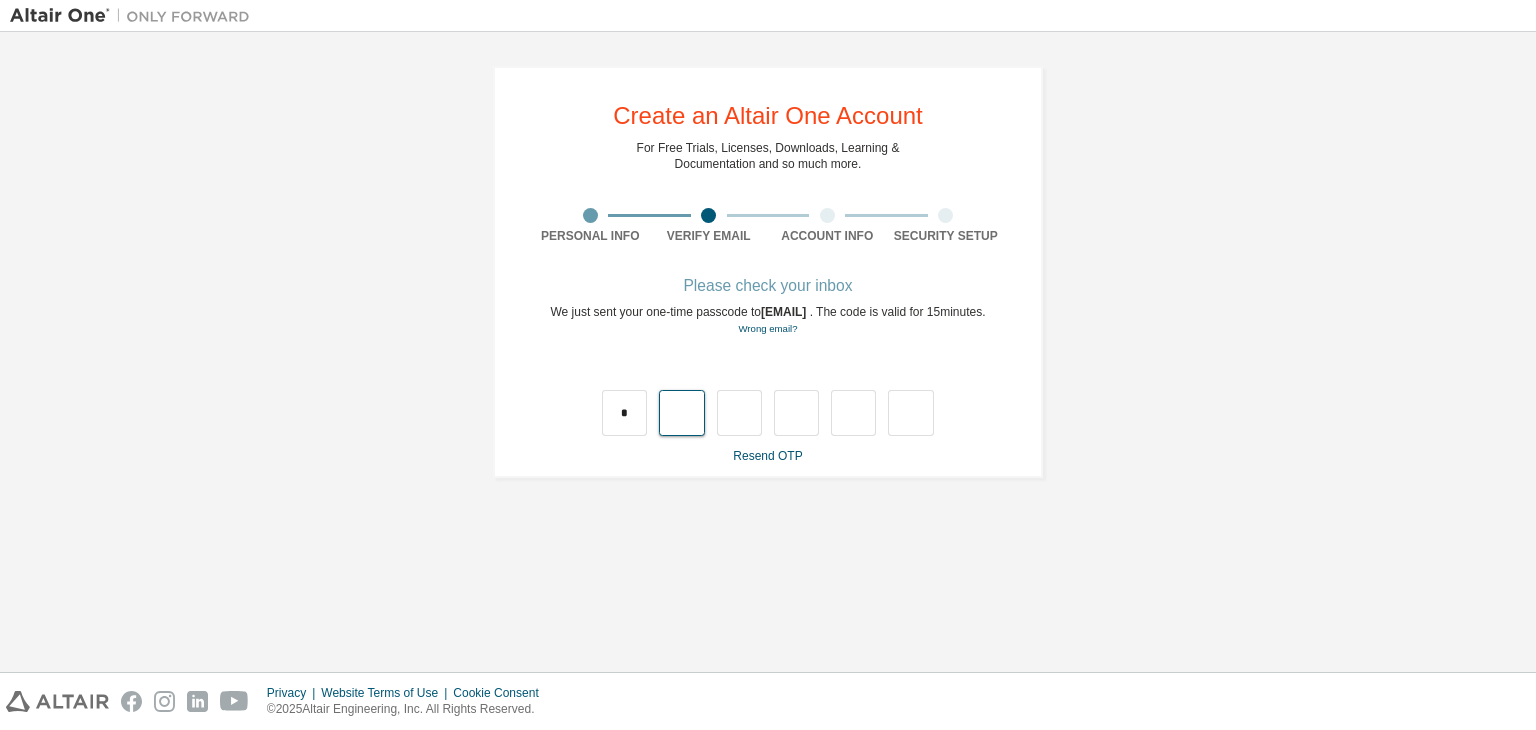 type on "*" 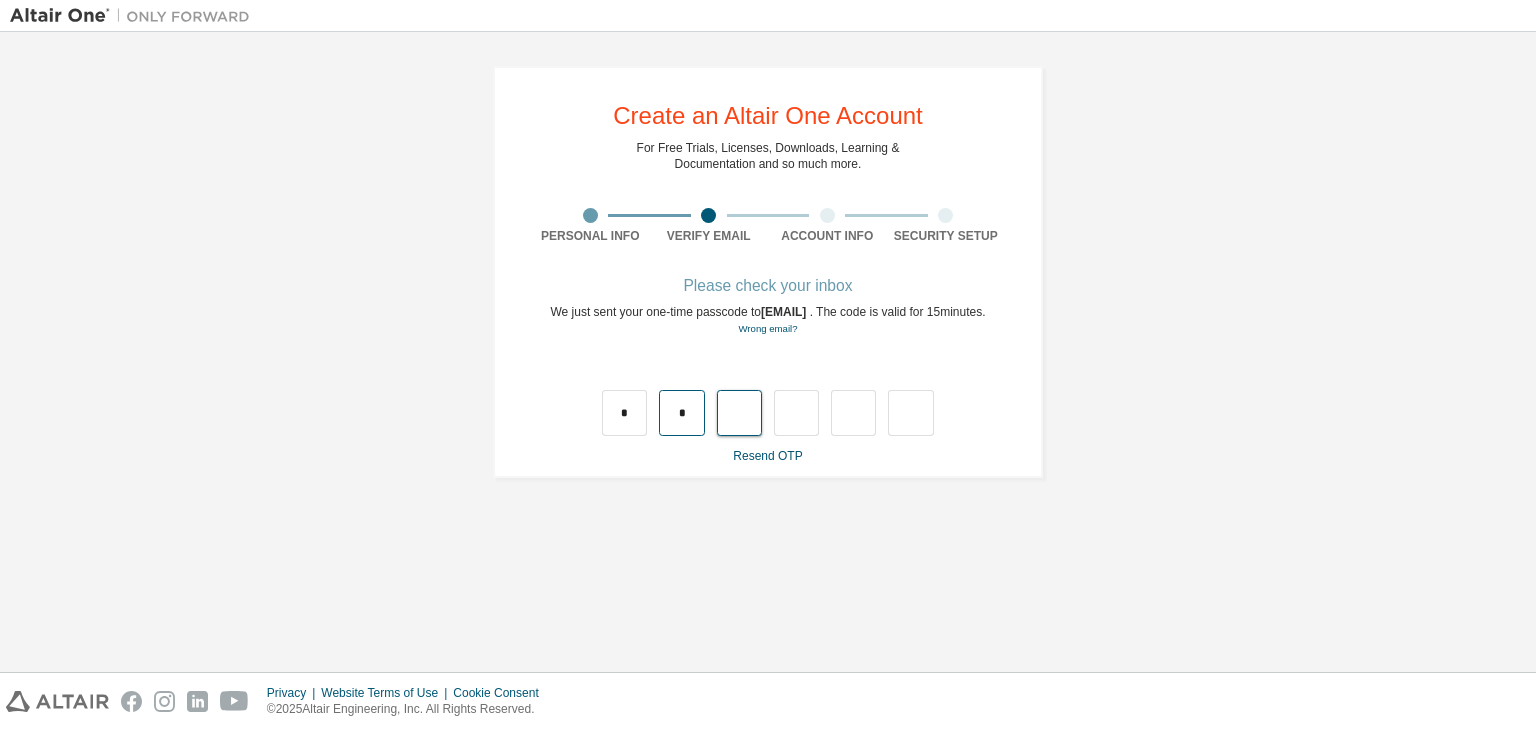 type on "*" 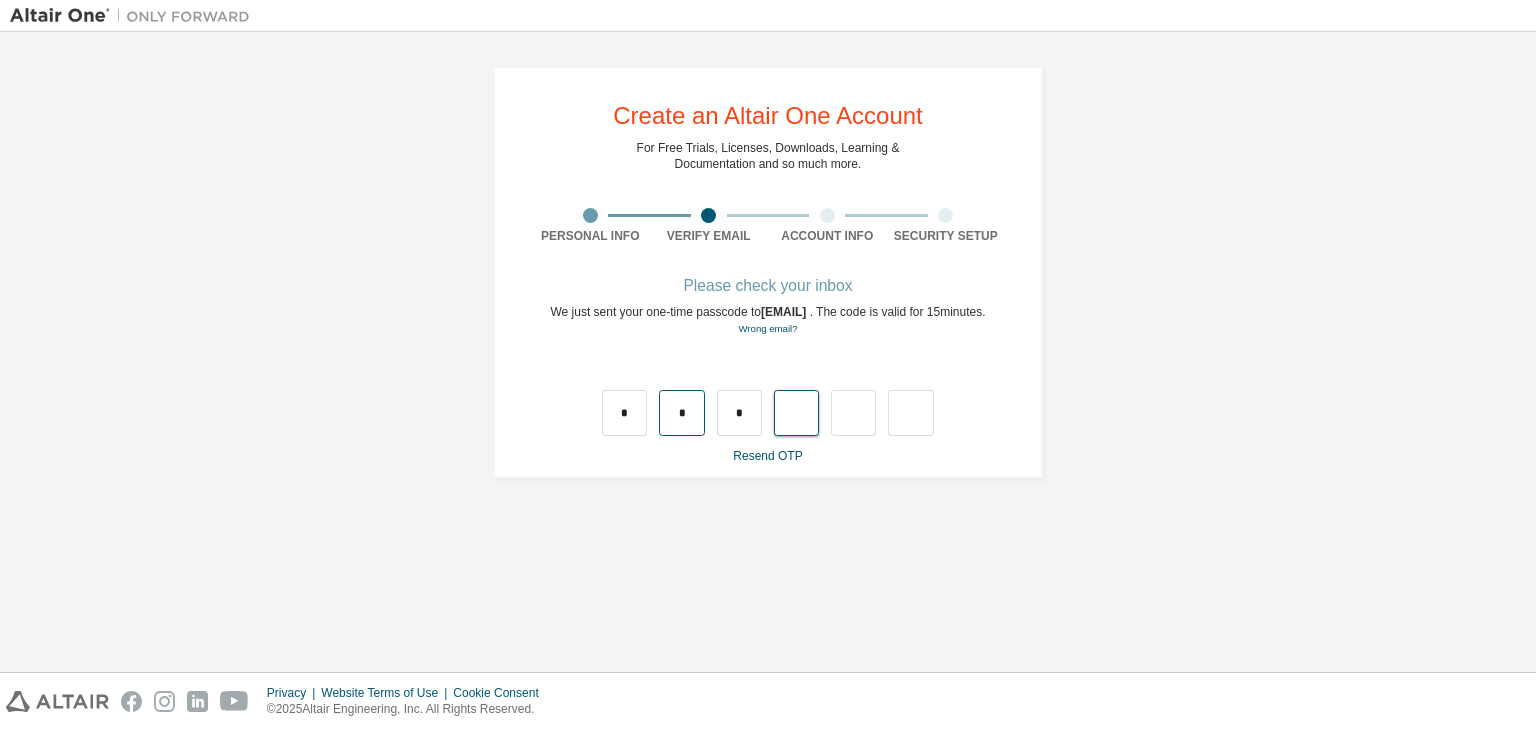 type on "*" 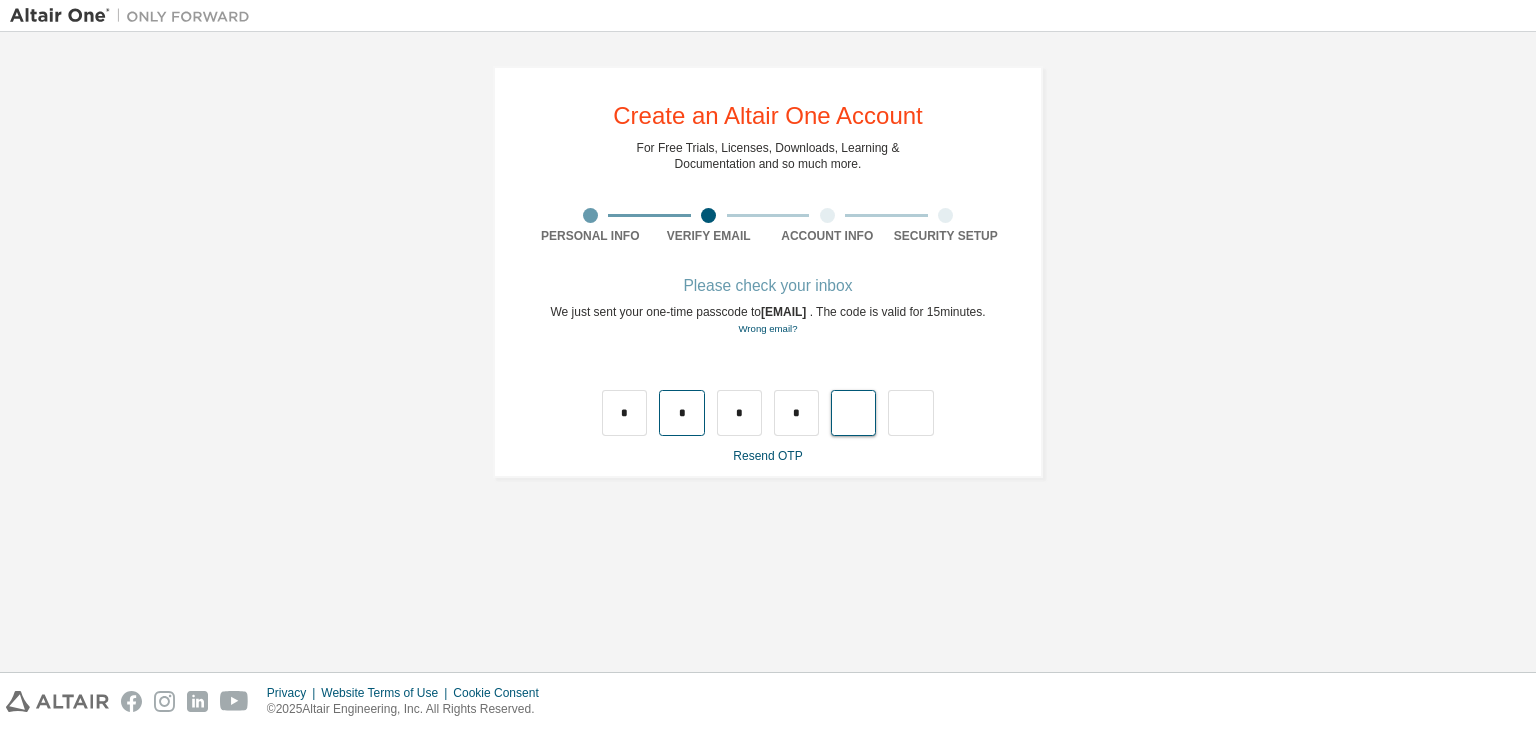type on "*" 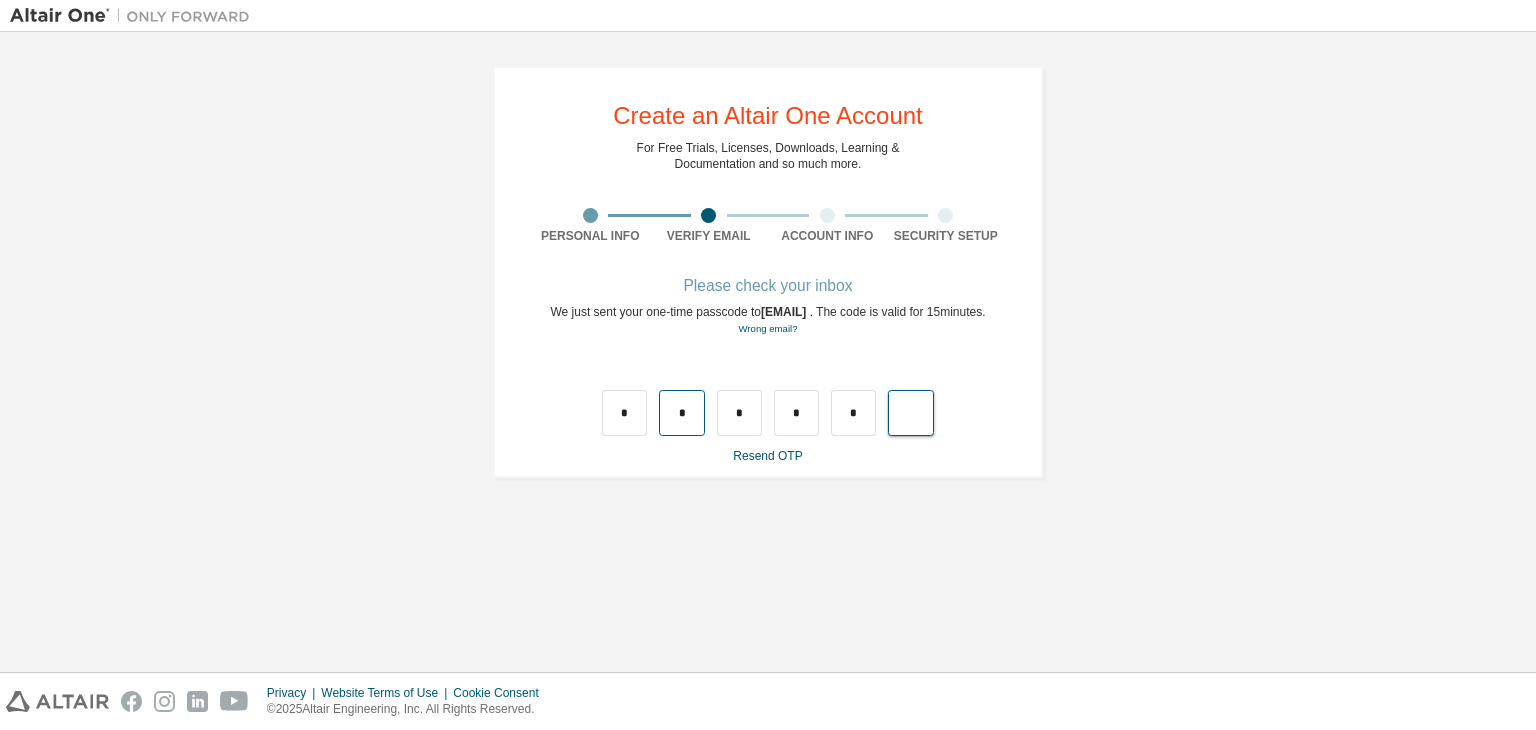type on "*" 